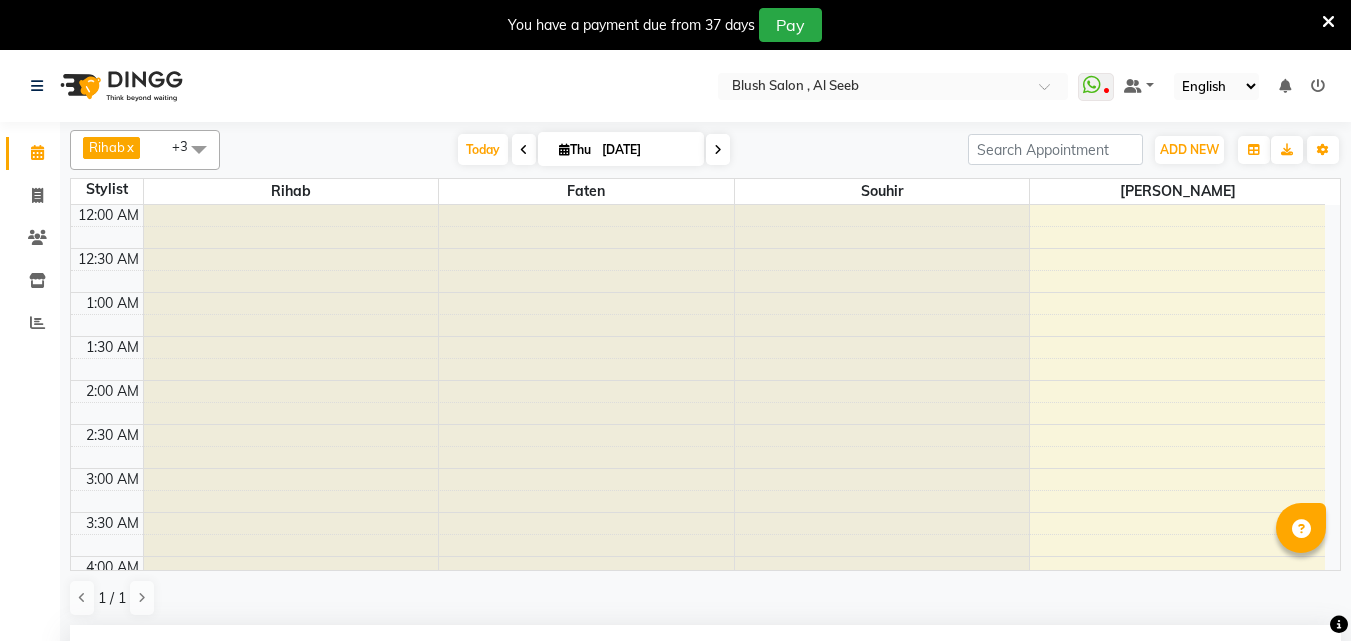 select on "38038" 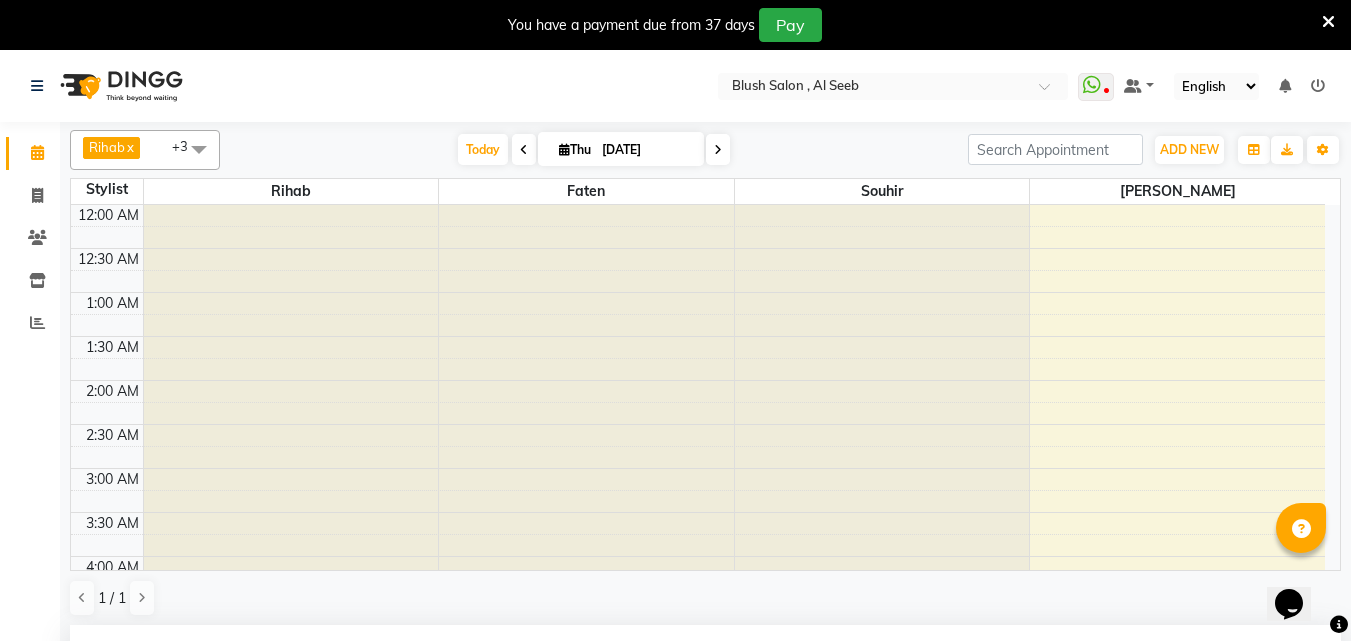 scroll, scrollTop: 0, scrollLeft: 0, axis: both 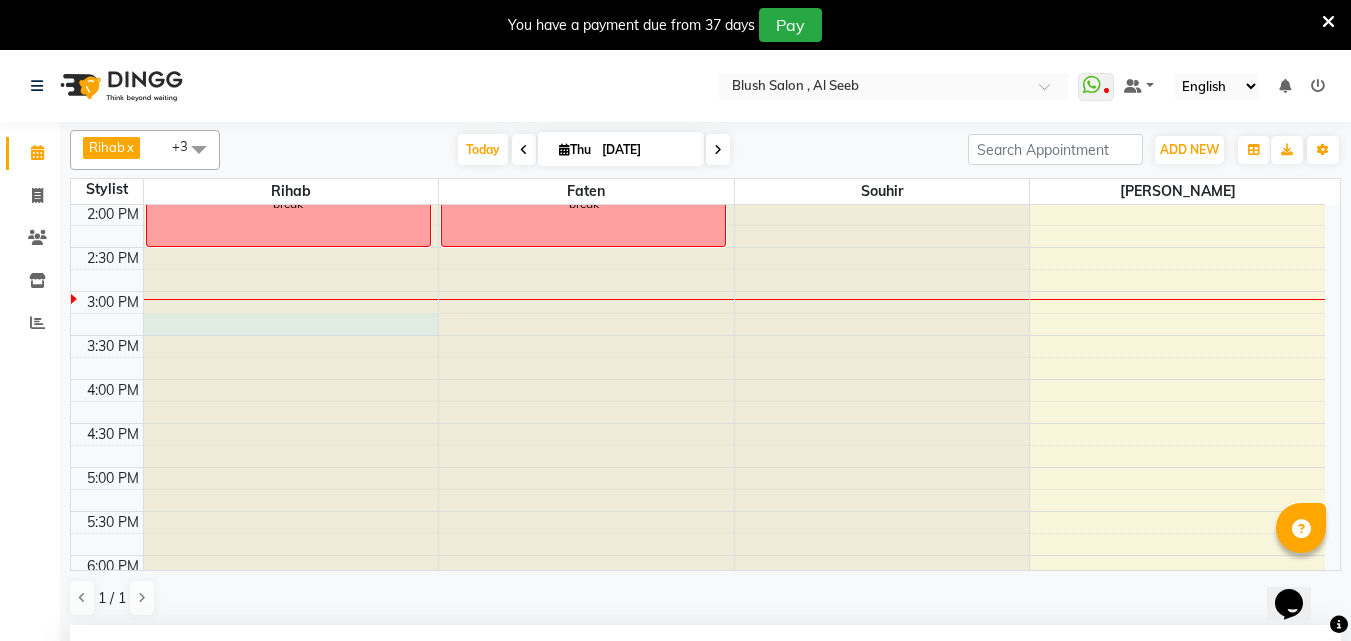click at bounding box center [291, -1028] 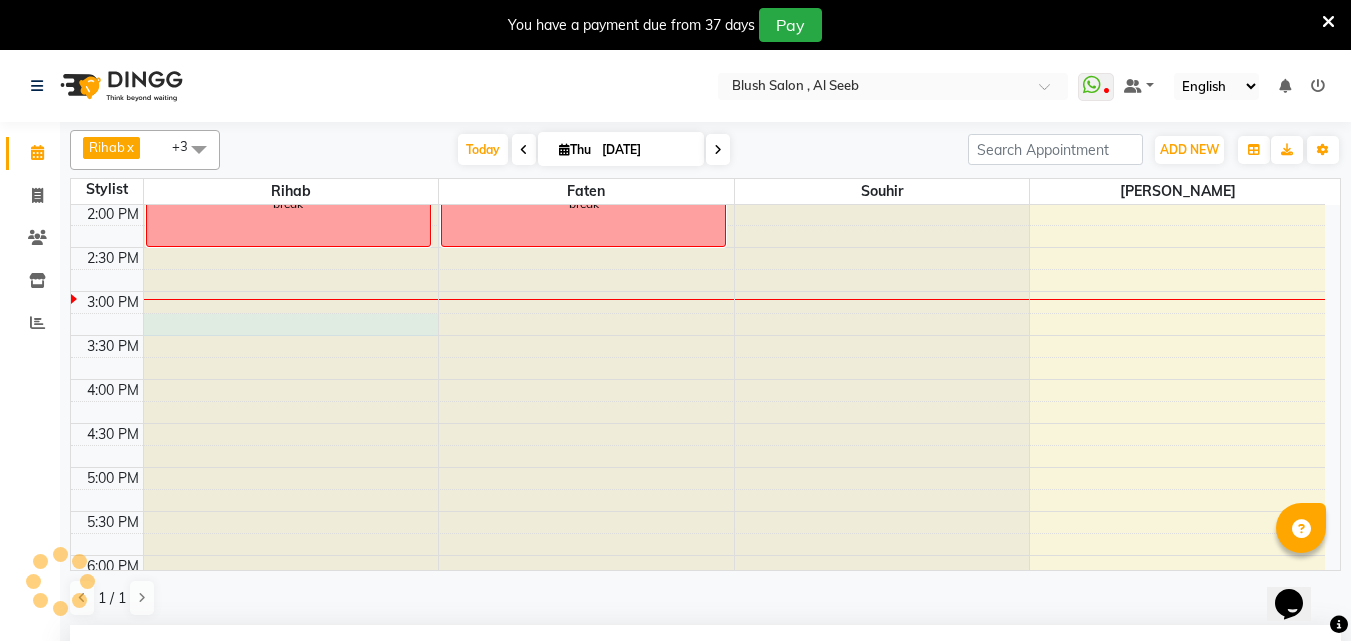 select on "38037" 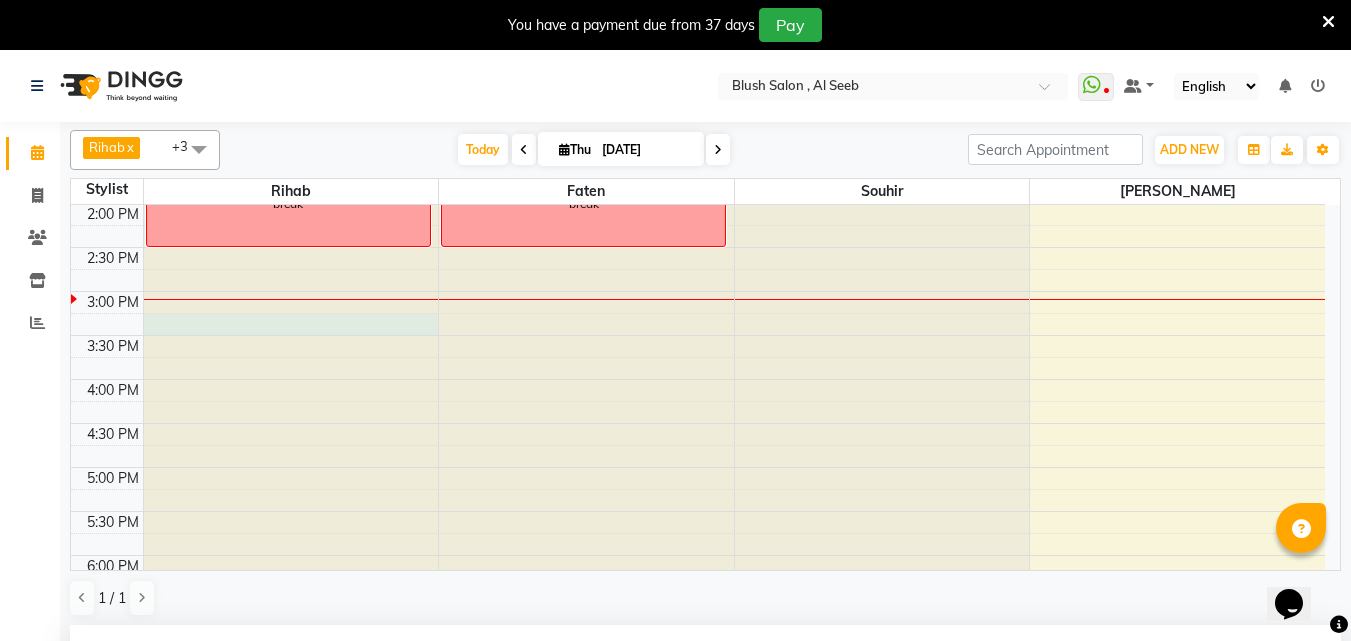 scroll, scrollTop: 439, scrollLeft: 0, axis: vertical 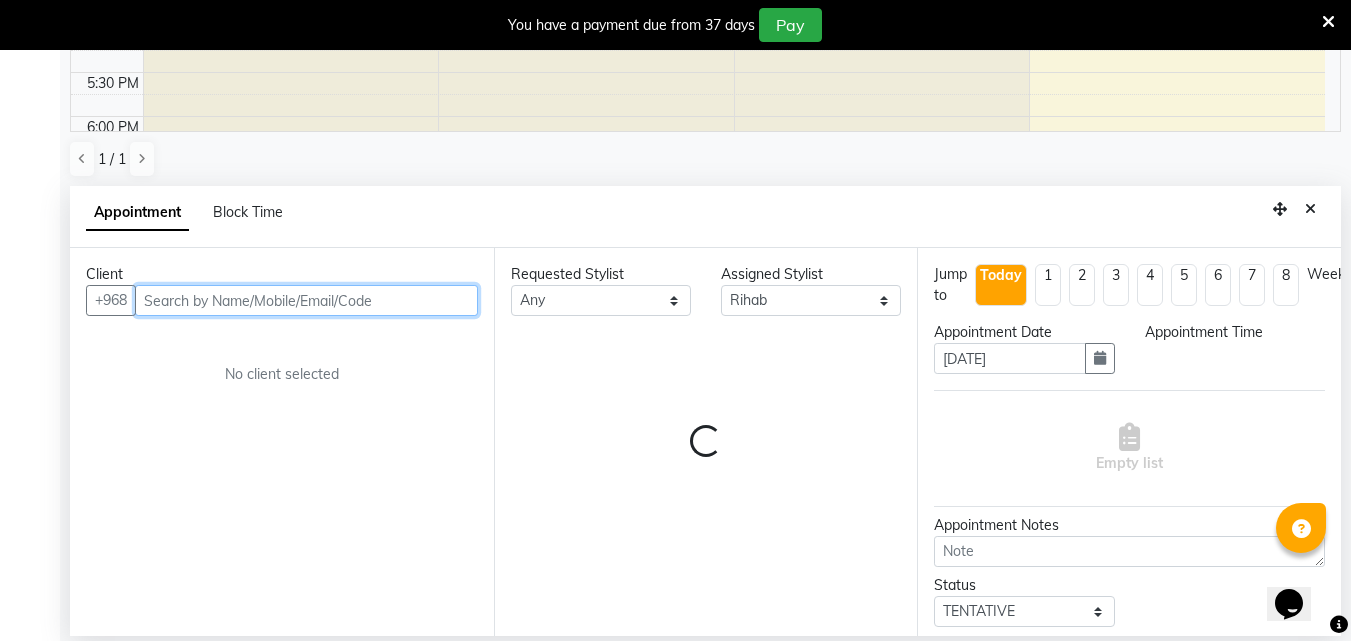 select on "915" 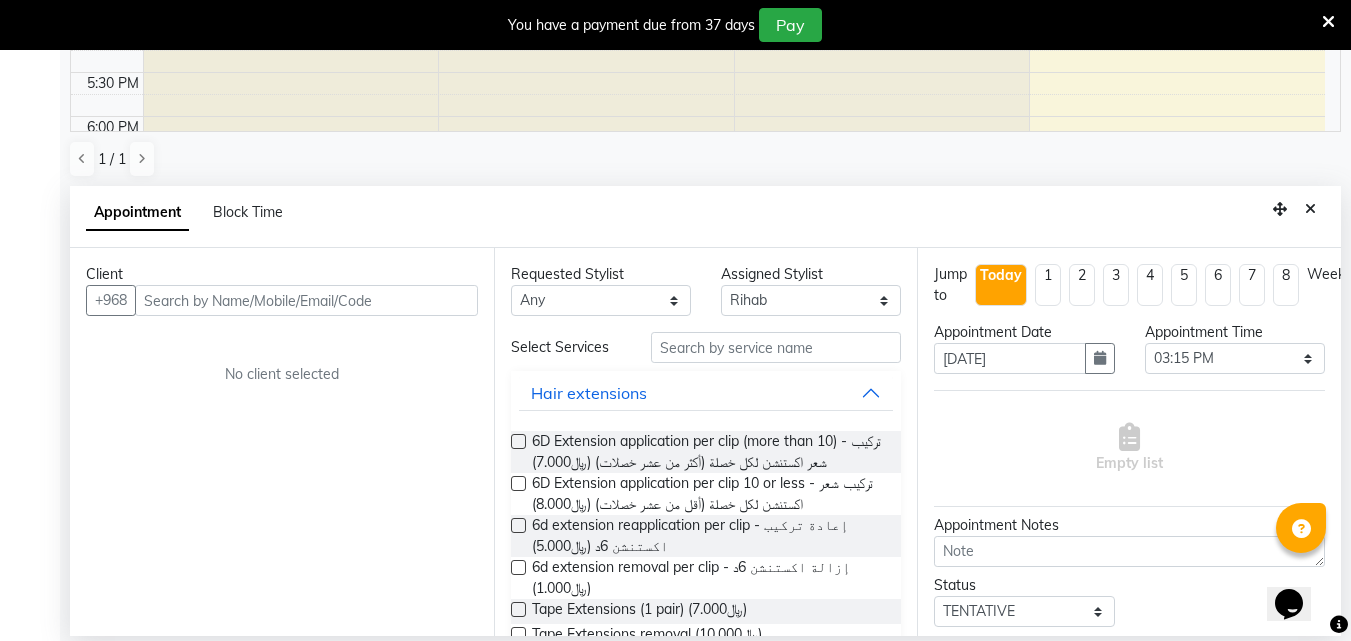 drag, startPoint x: 1312, startPoint y: 203, endPoint x: 452, endPoint y: 90, distance: 867.3921 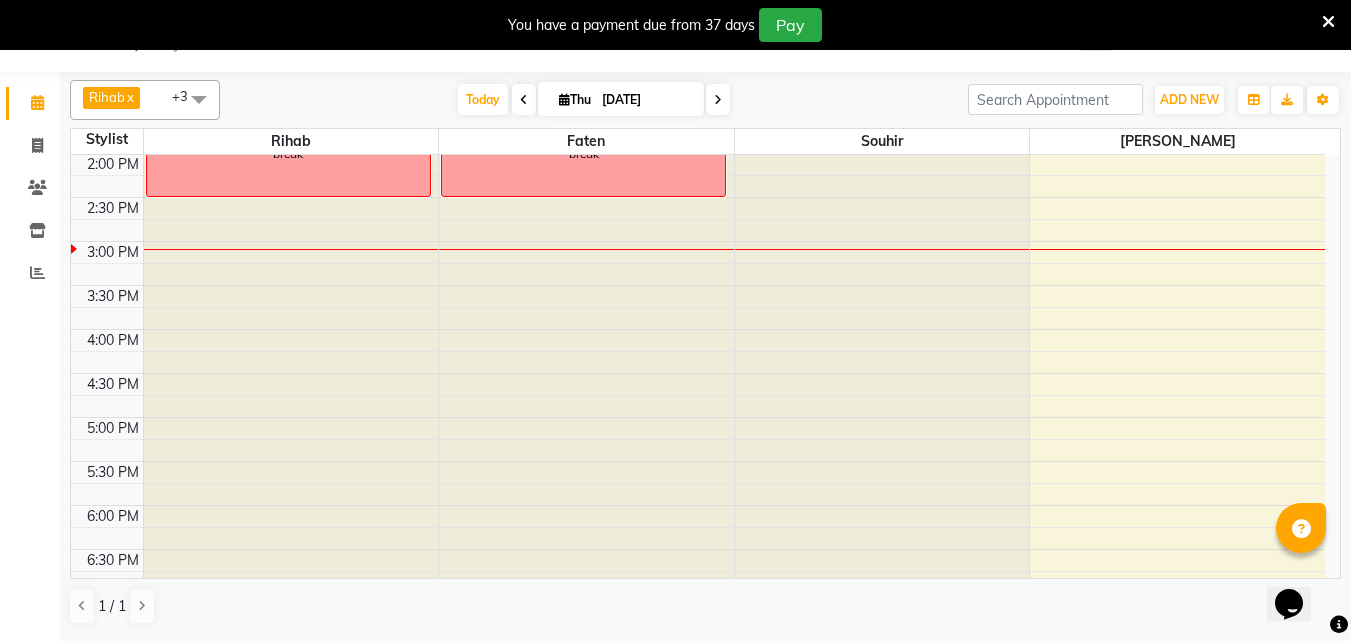 scroll, scrollTop: 50, scrollLeft: 0, axis: vertical 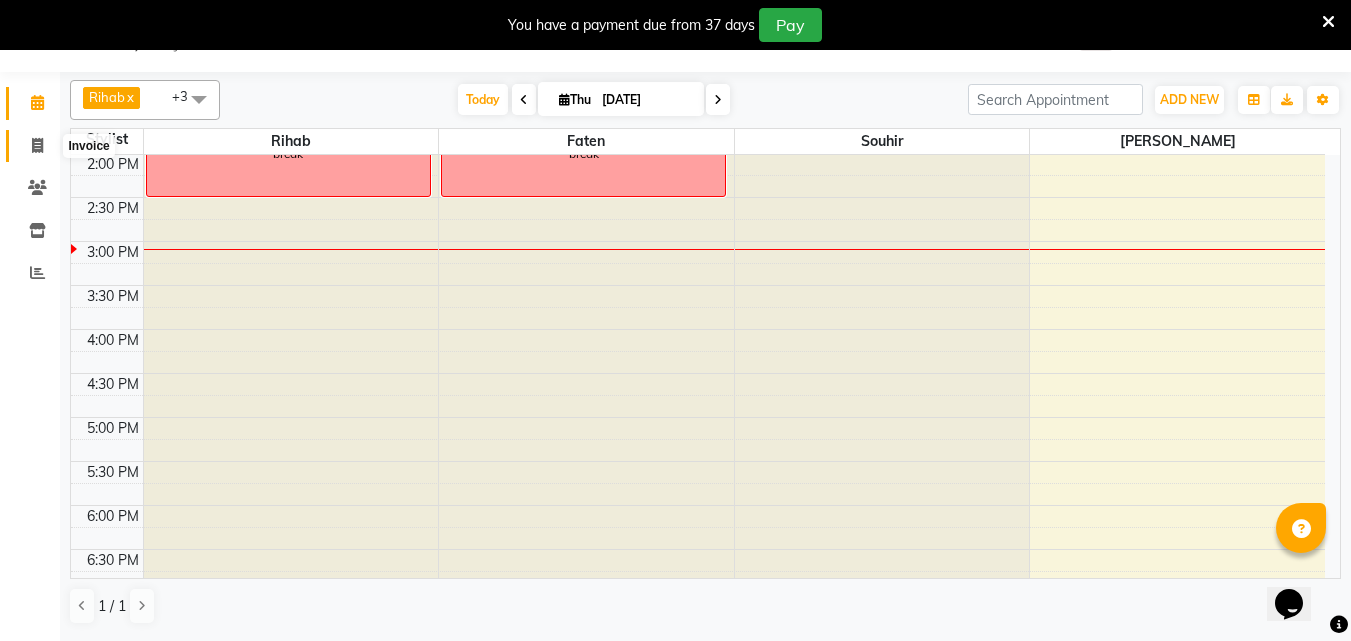 click 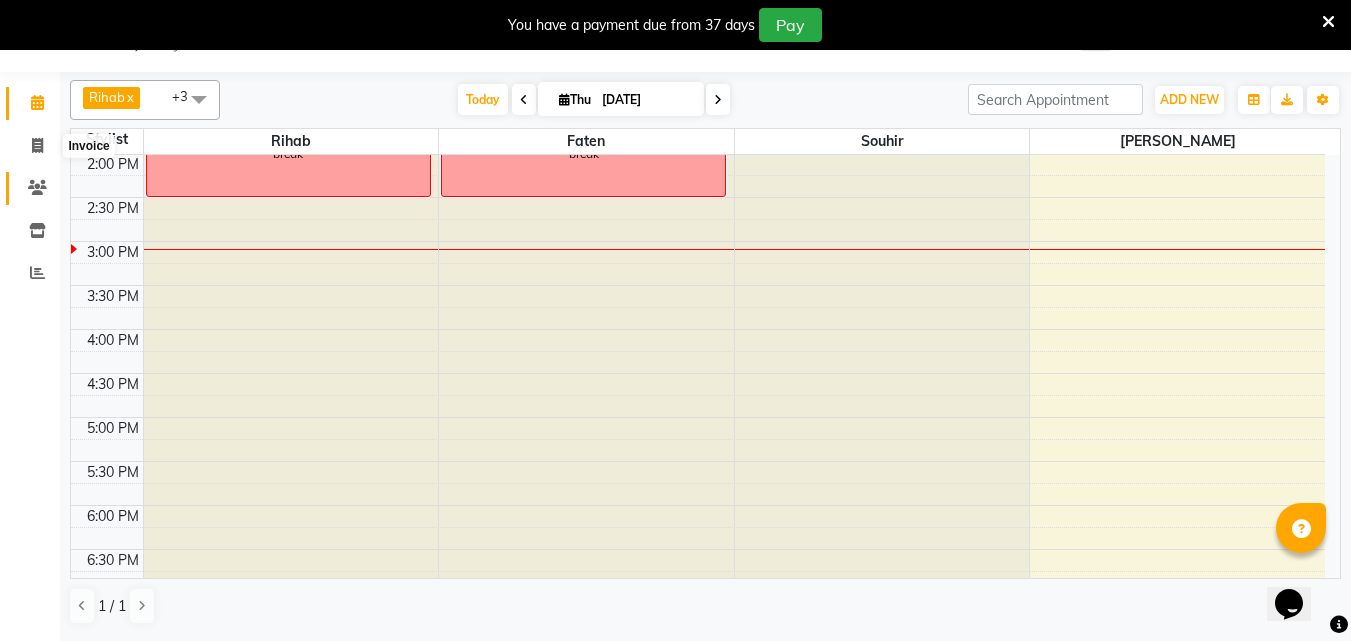select on "service" 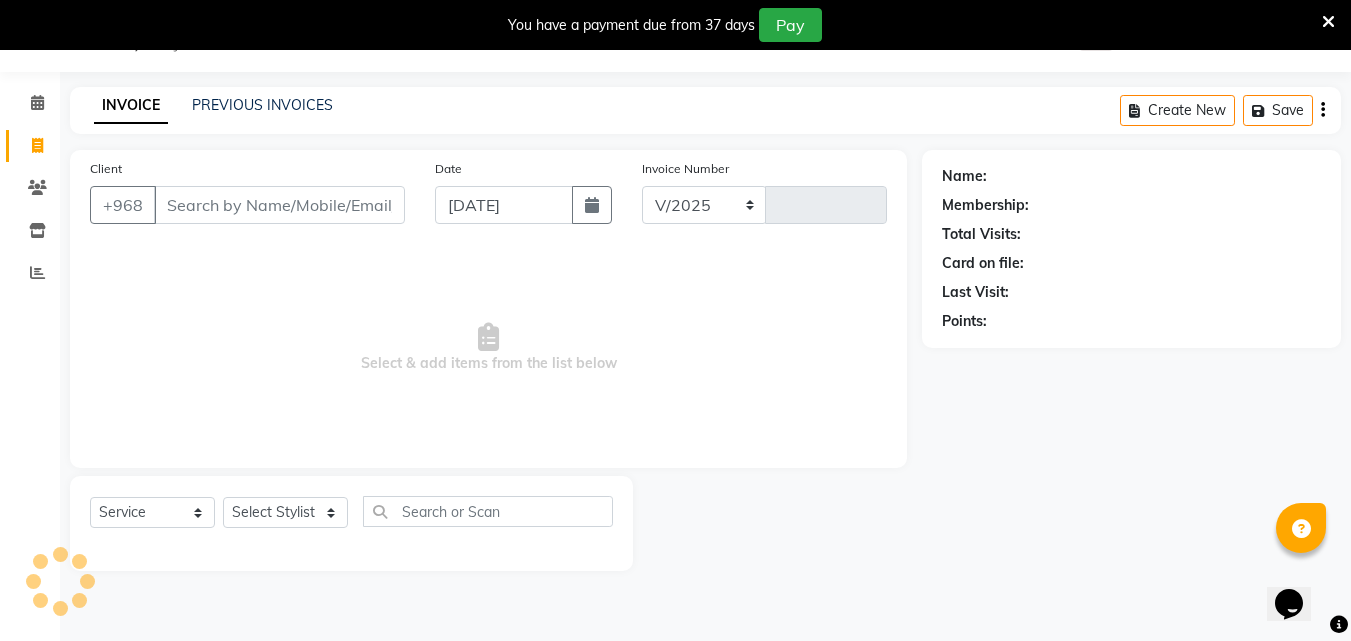 select on "5589" 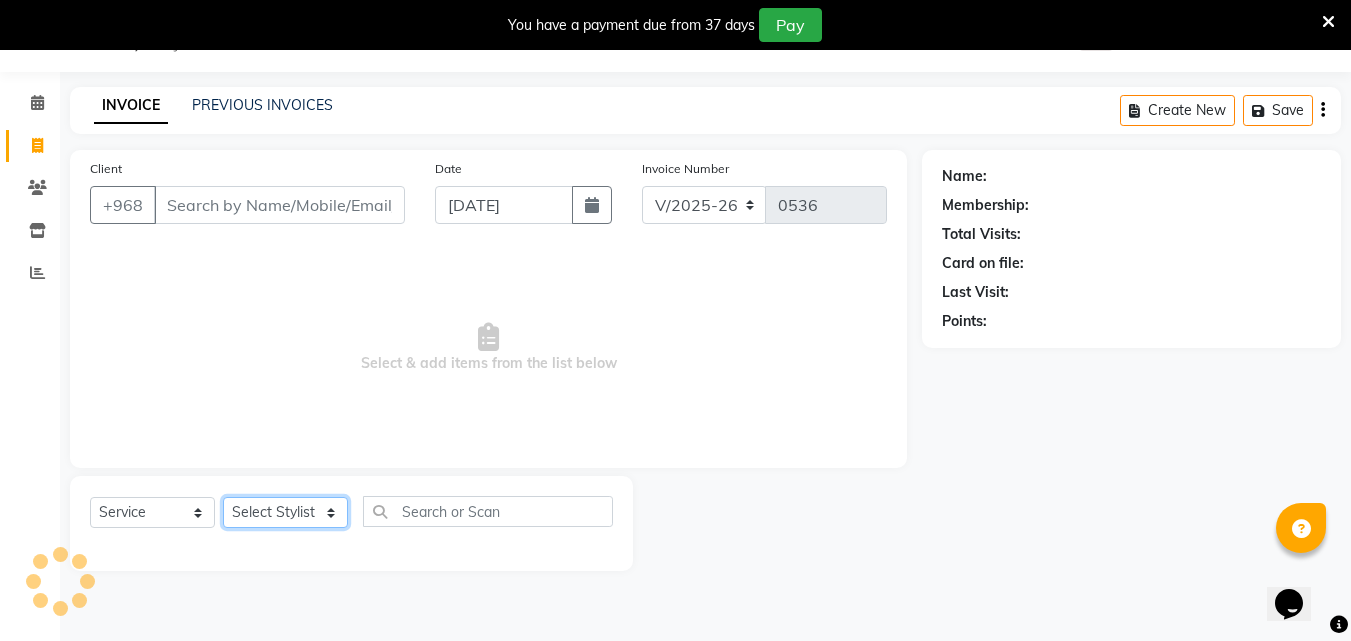 click on "Select Stylist" 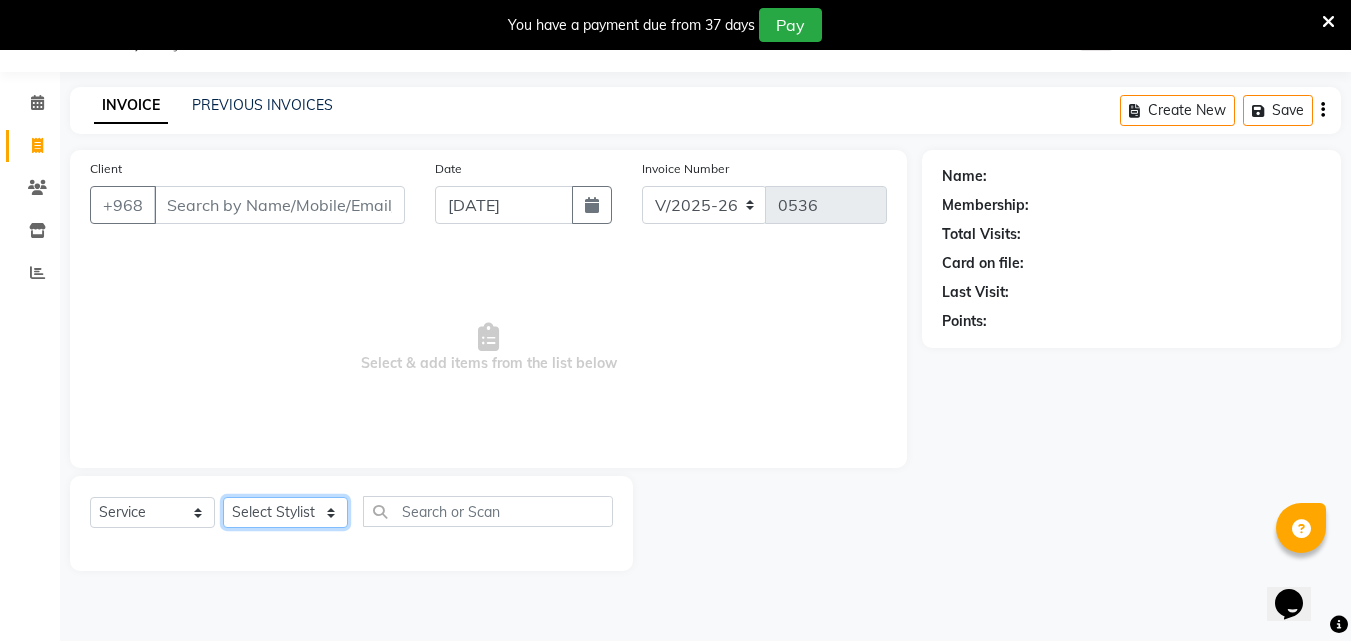 select on "38037" 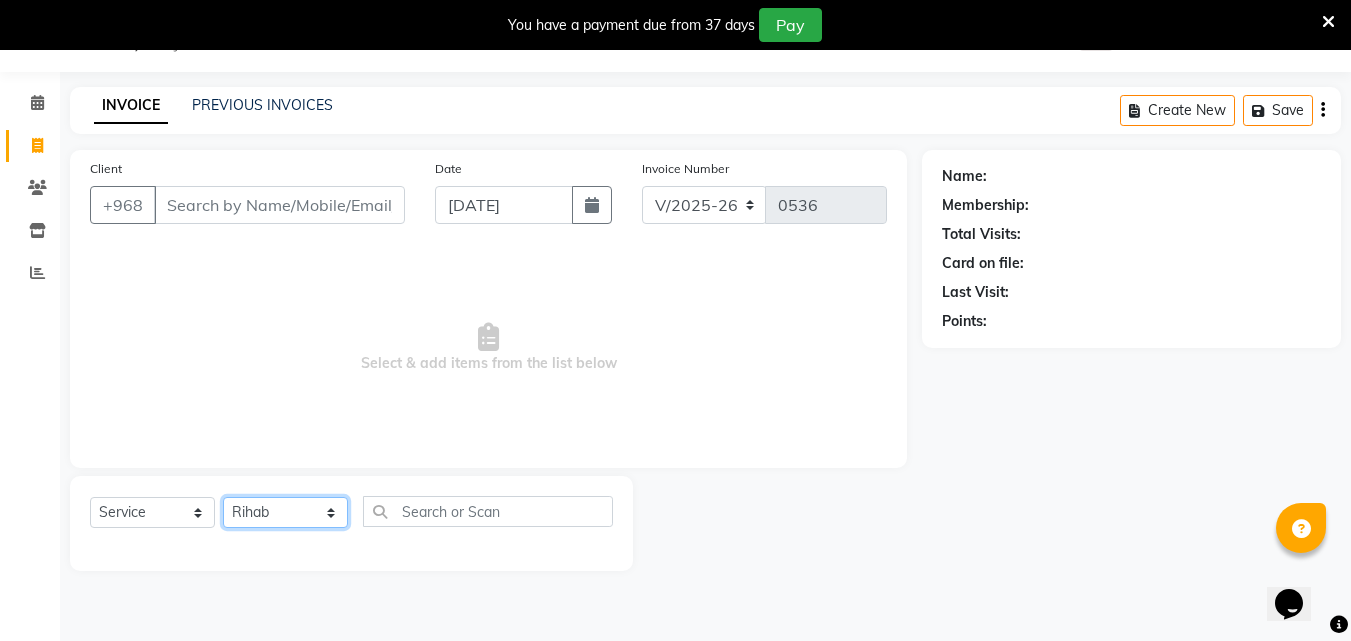 click on "Select Stylist Arwa [PERSON_NAME]" 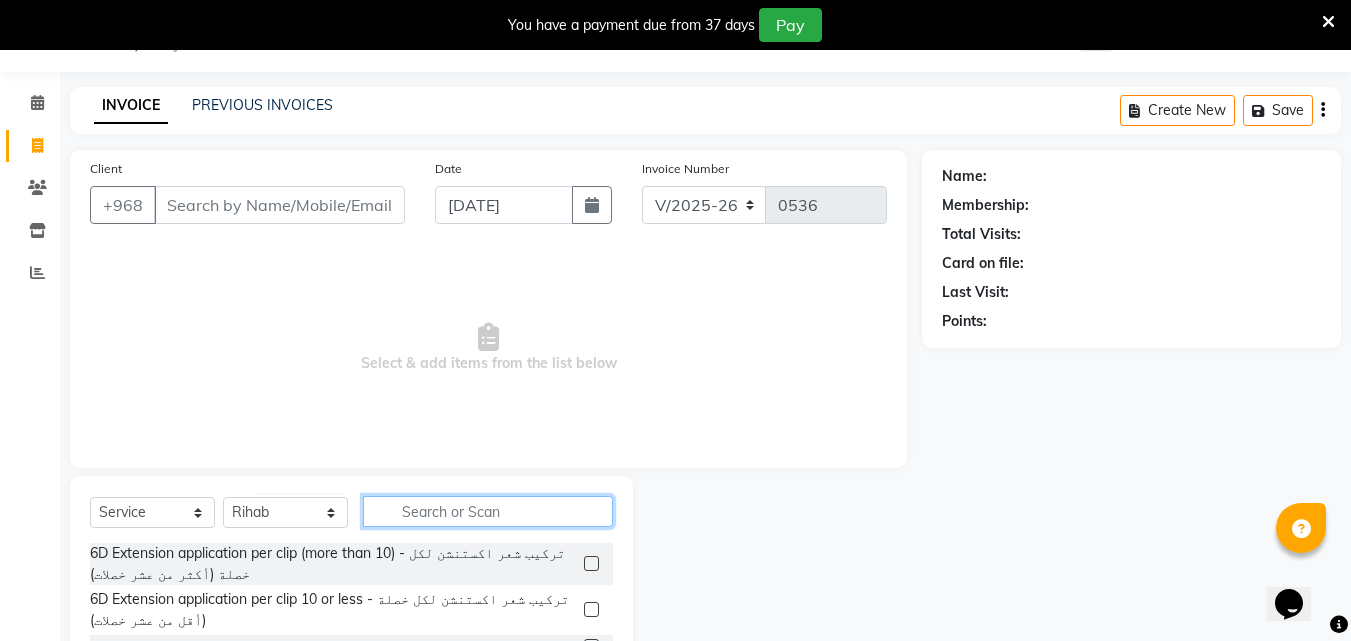 click 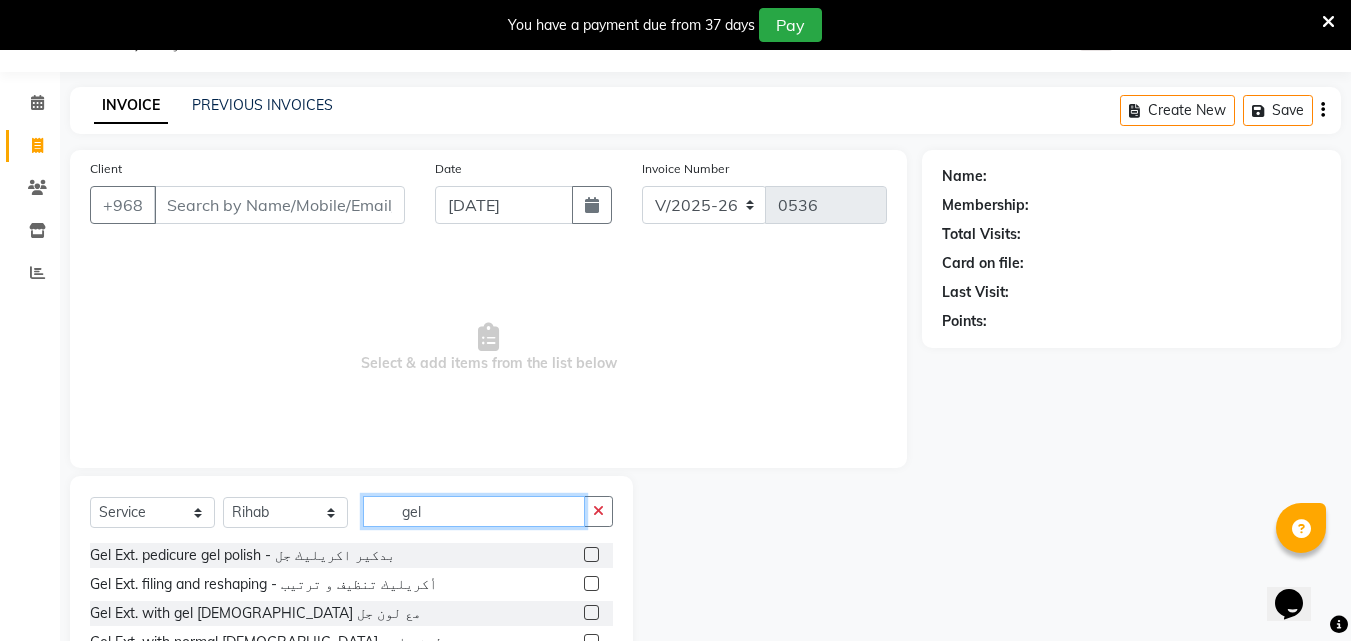 scroll, scrollTop: 150, scrollLeft: 0, axis: vertical 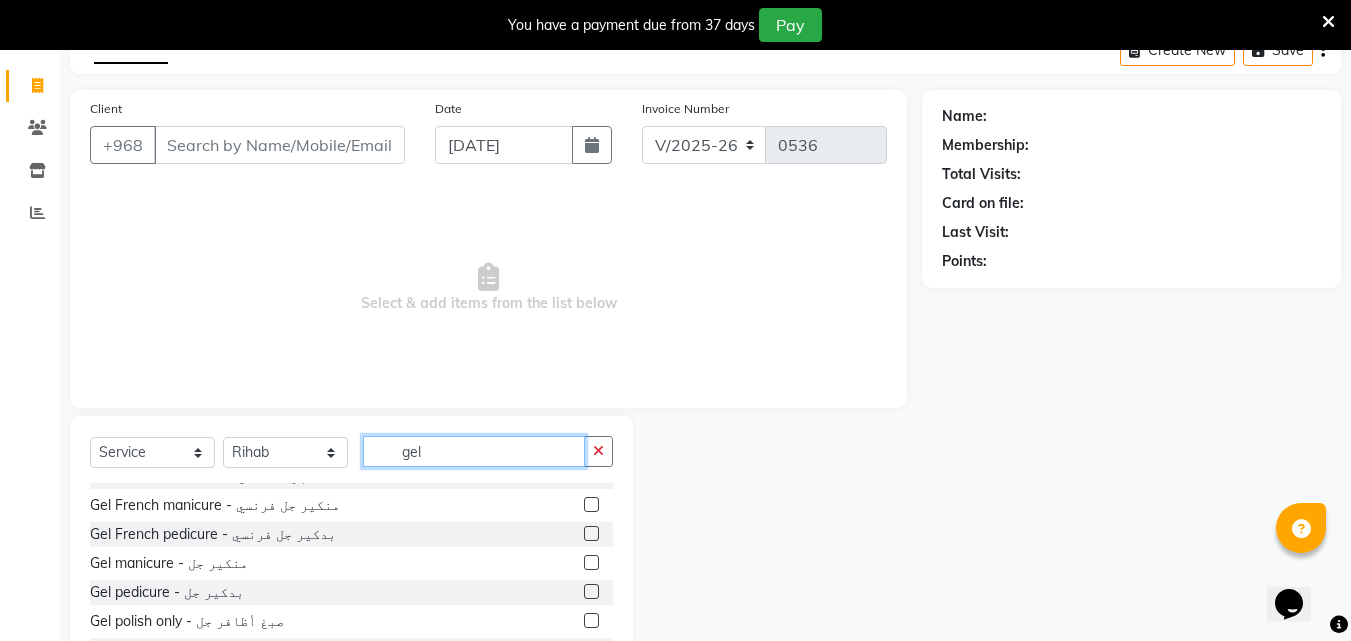 click on "gel" 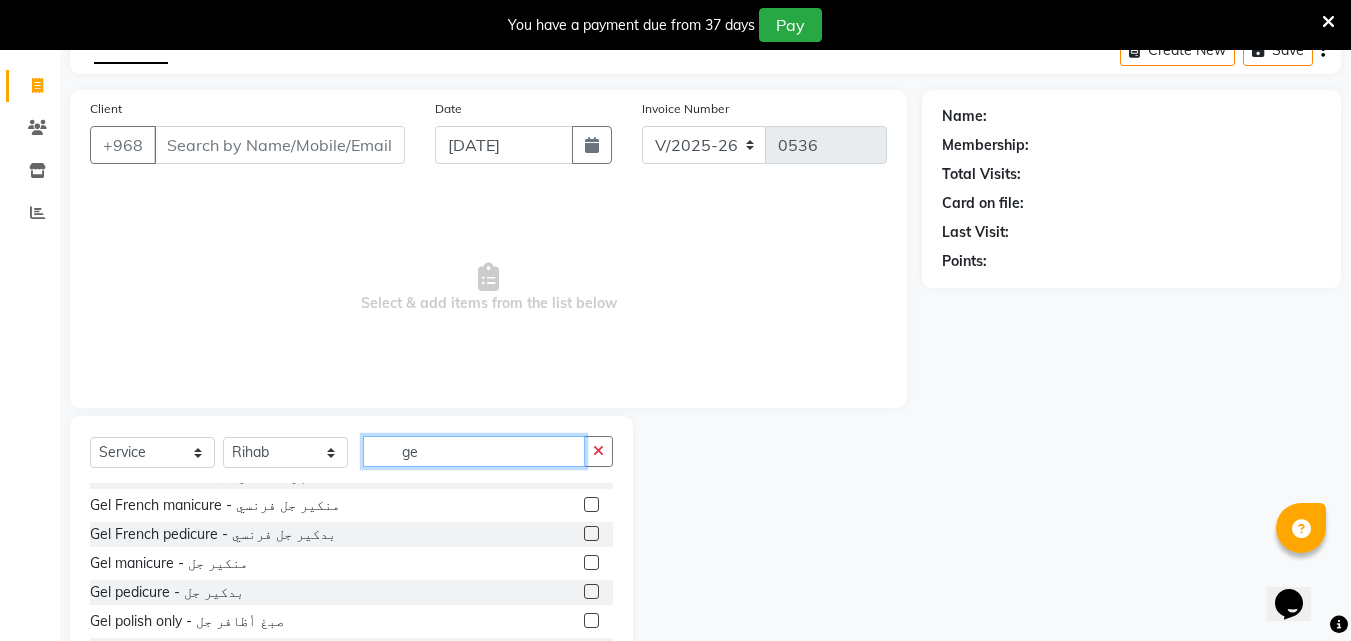 type on "g" 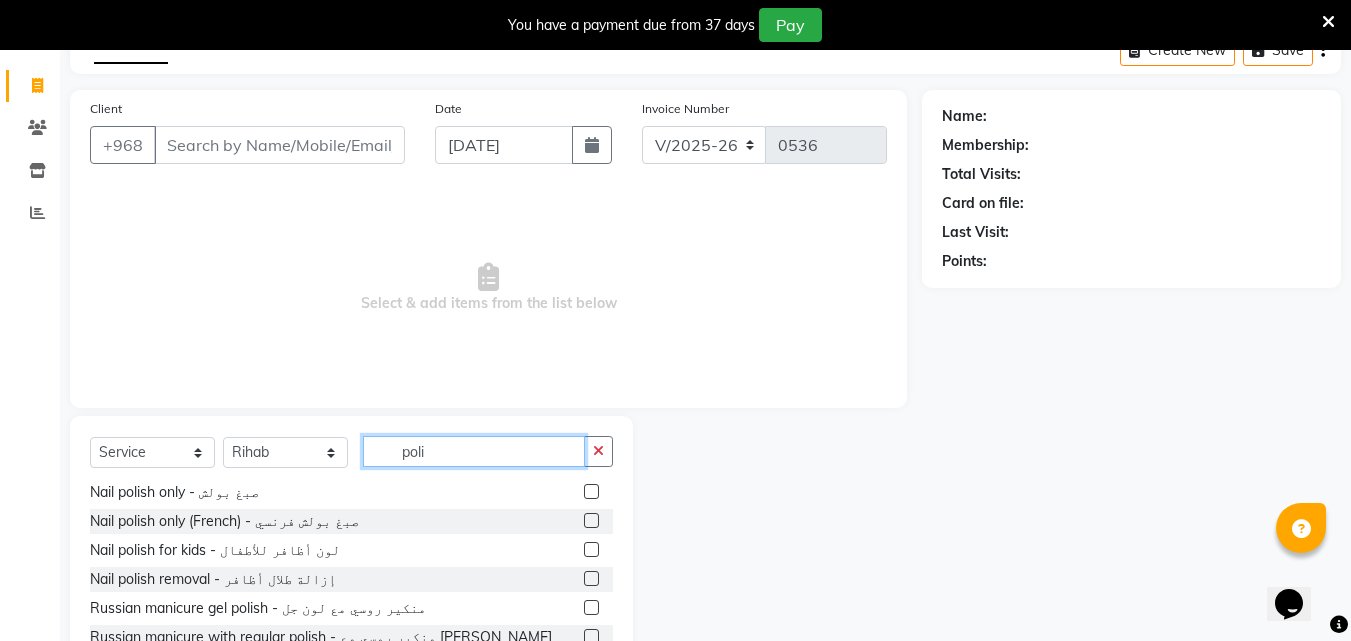 scroll, scrollTop: 293, scrollLeft: 0, axis: vertical 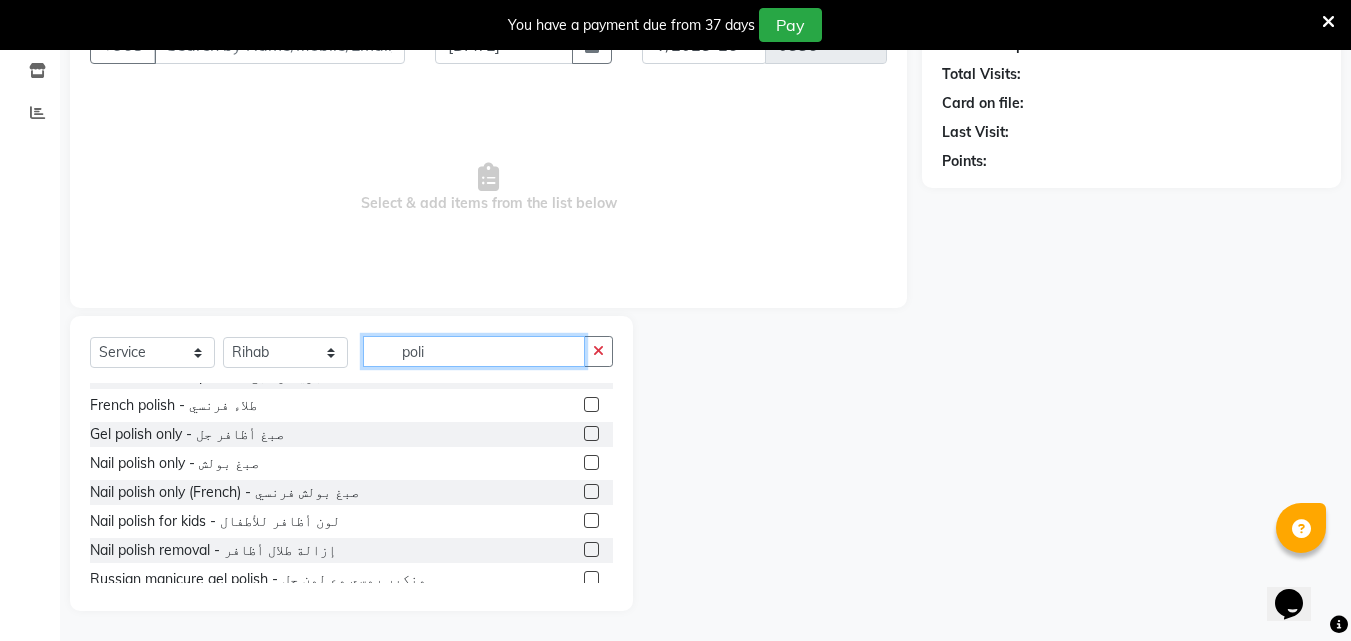 click on "poli" 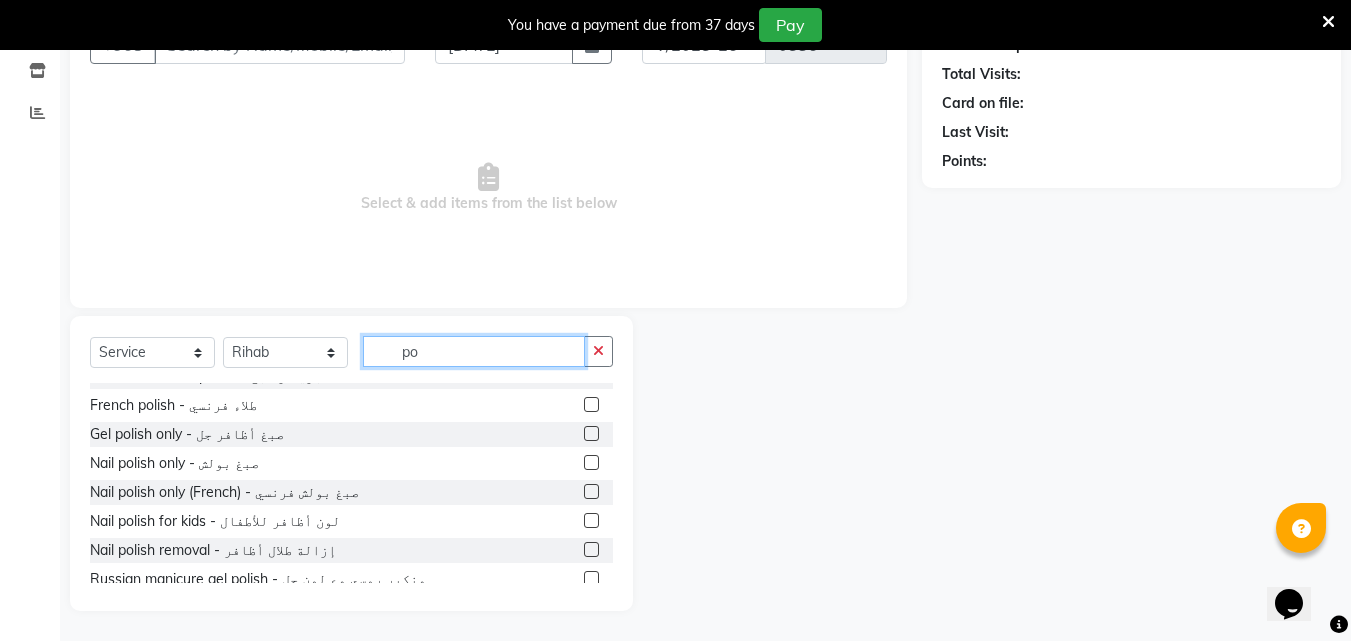 type on "p" 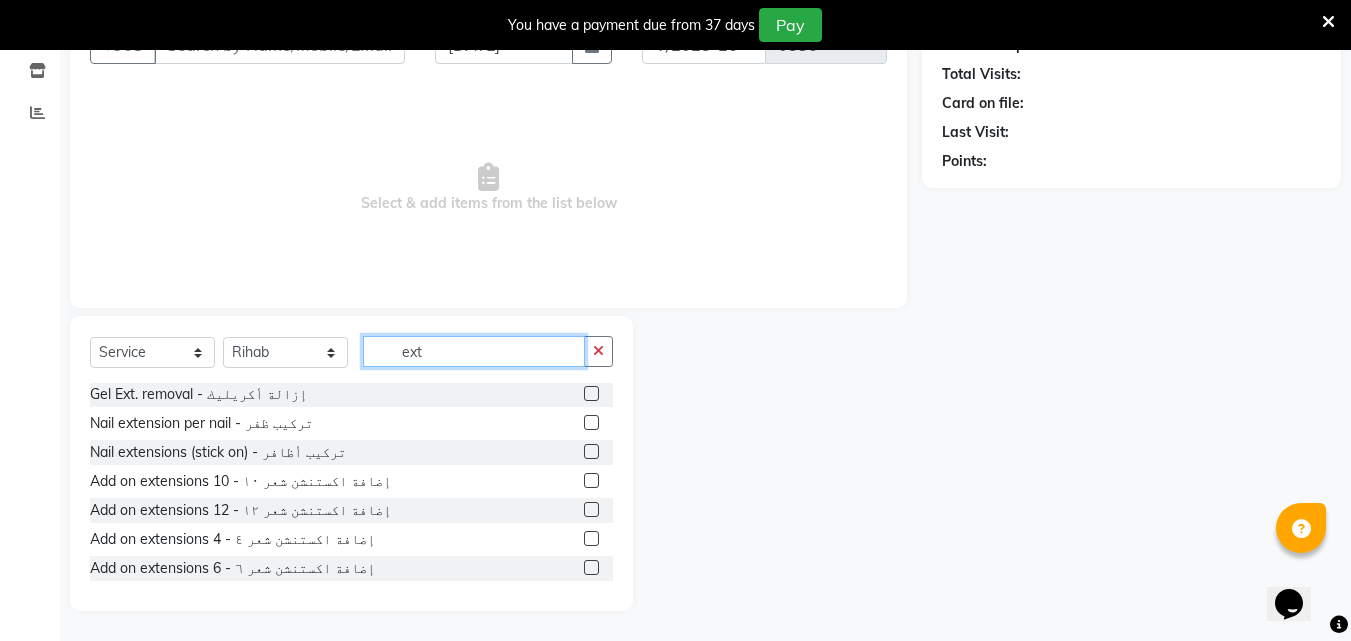 scroll, scrollTop: 330, scrollLeft: 0, axis: vertical 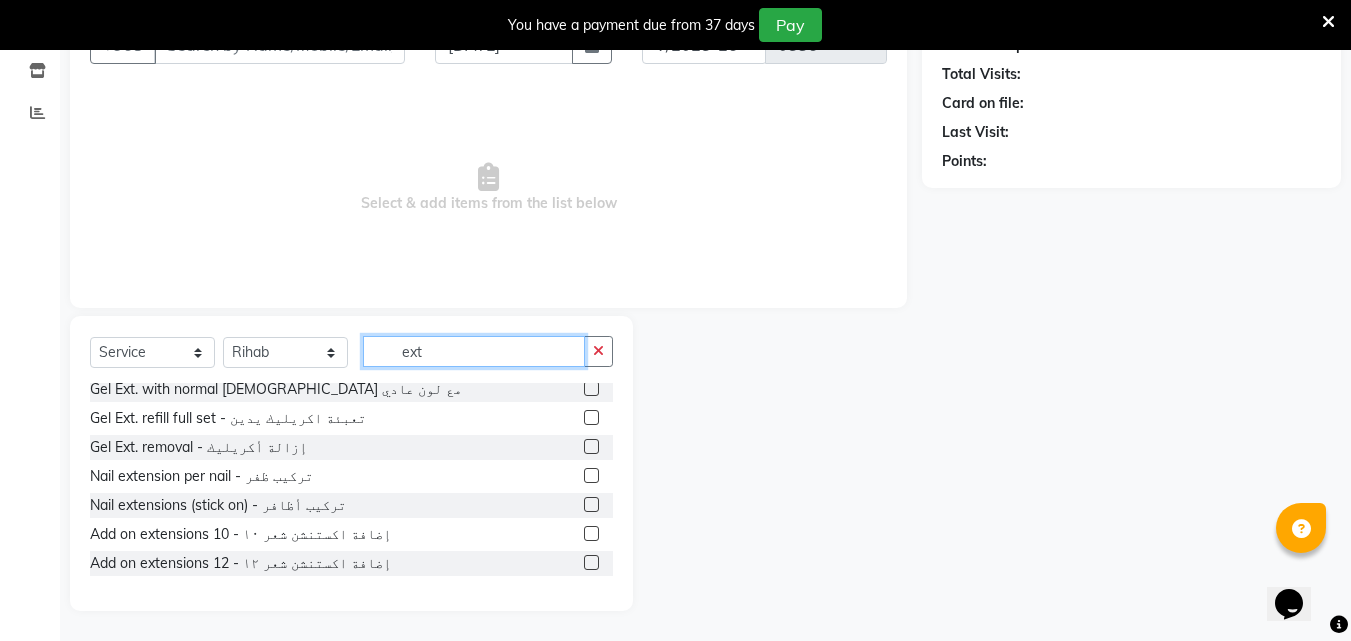 type on "ext" 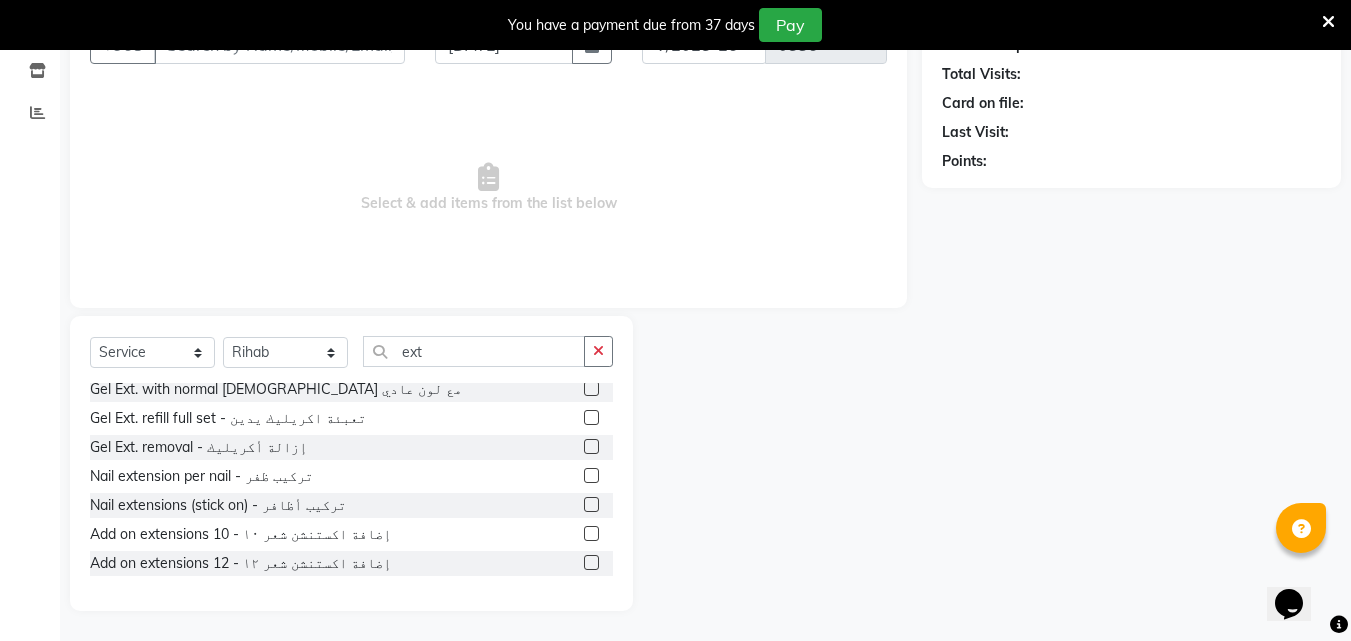 click 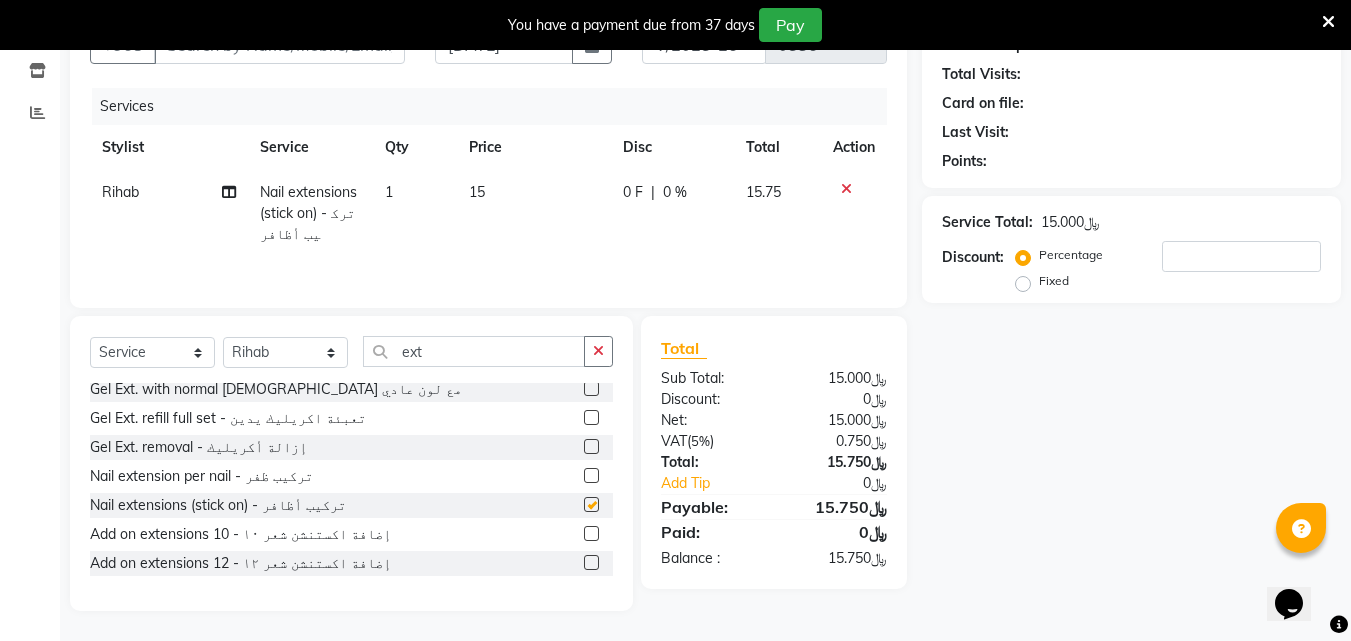 checkbox on "false" 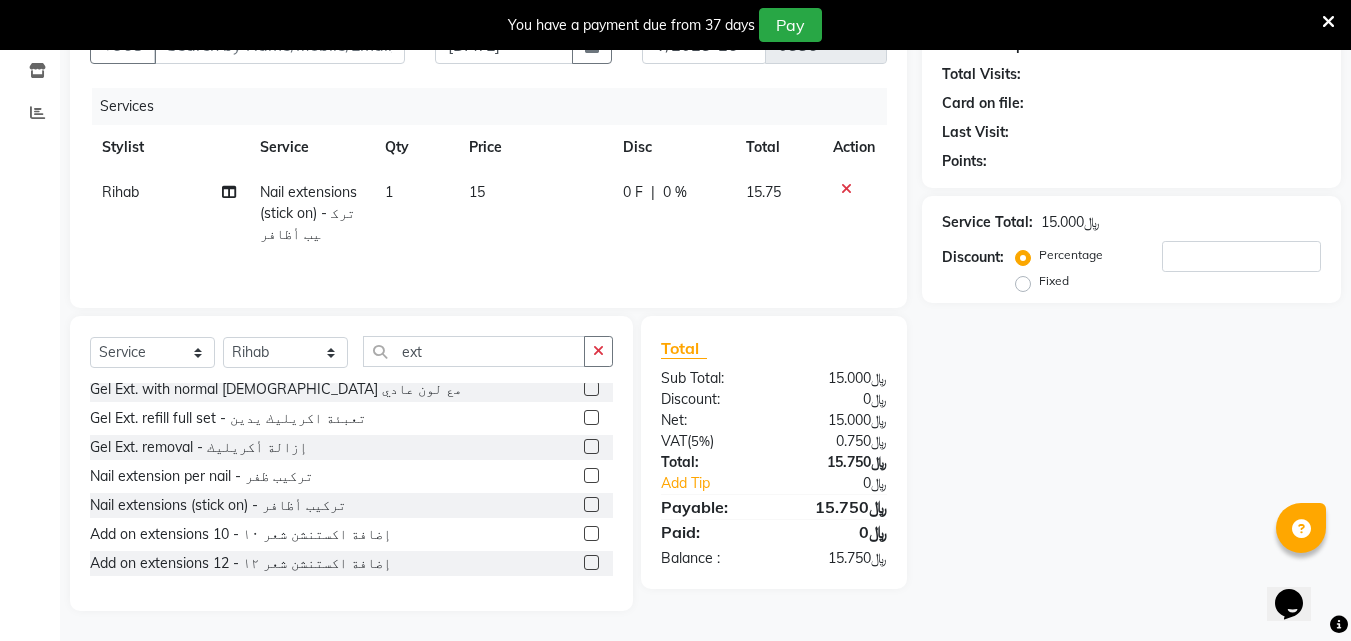 click 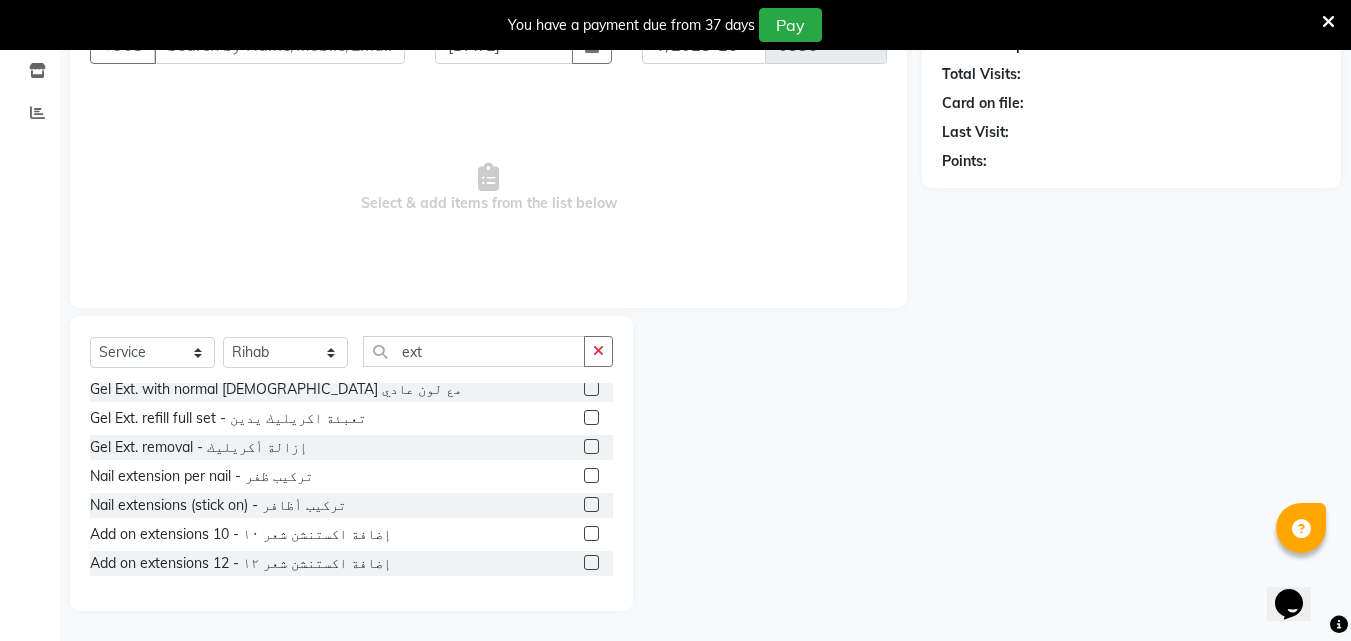 scroll, scrollTop: 0, scrollLeft: 0, axis: both 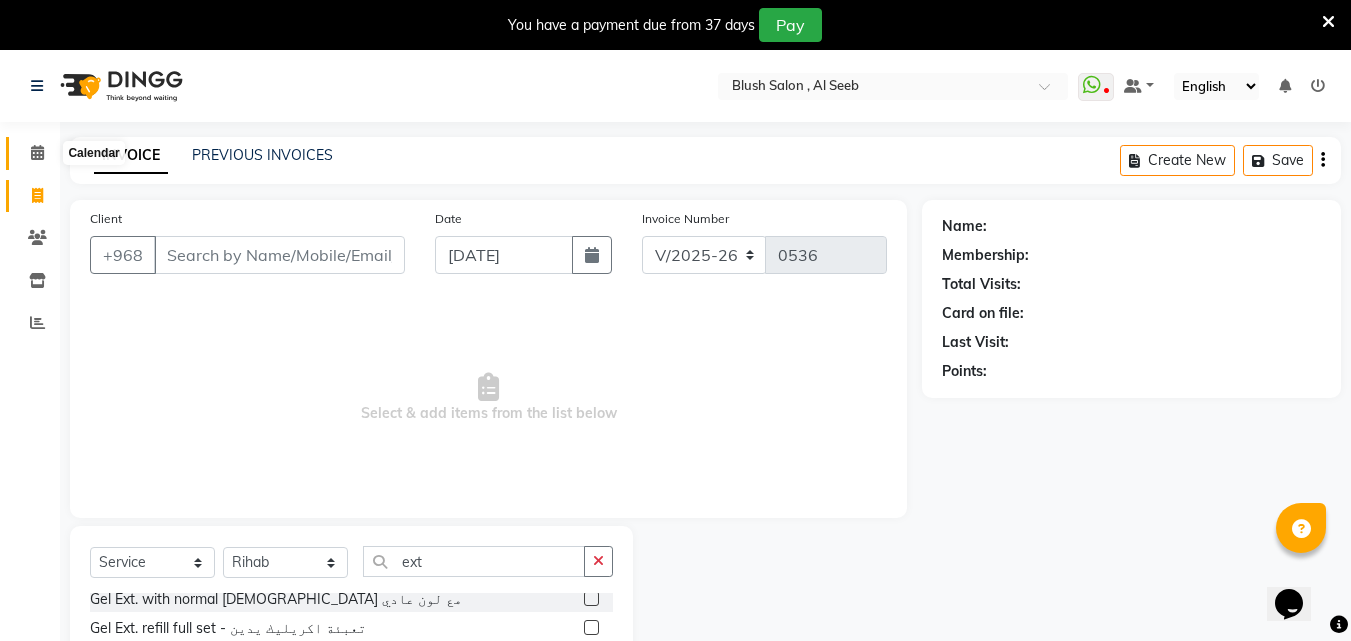 click 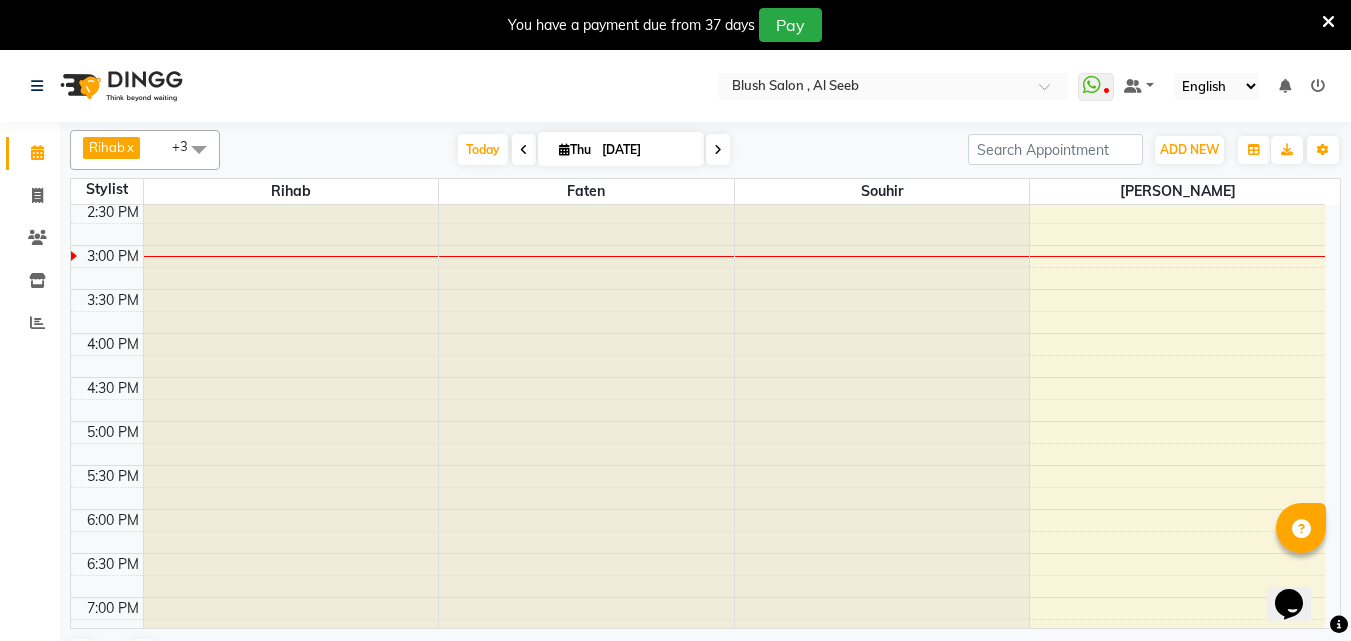 scroll, scrollTop: 1029, scrollLeft: 0, axis: vertical 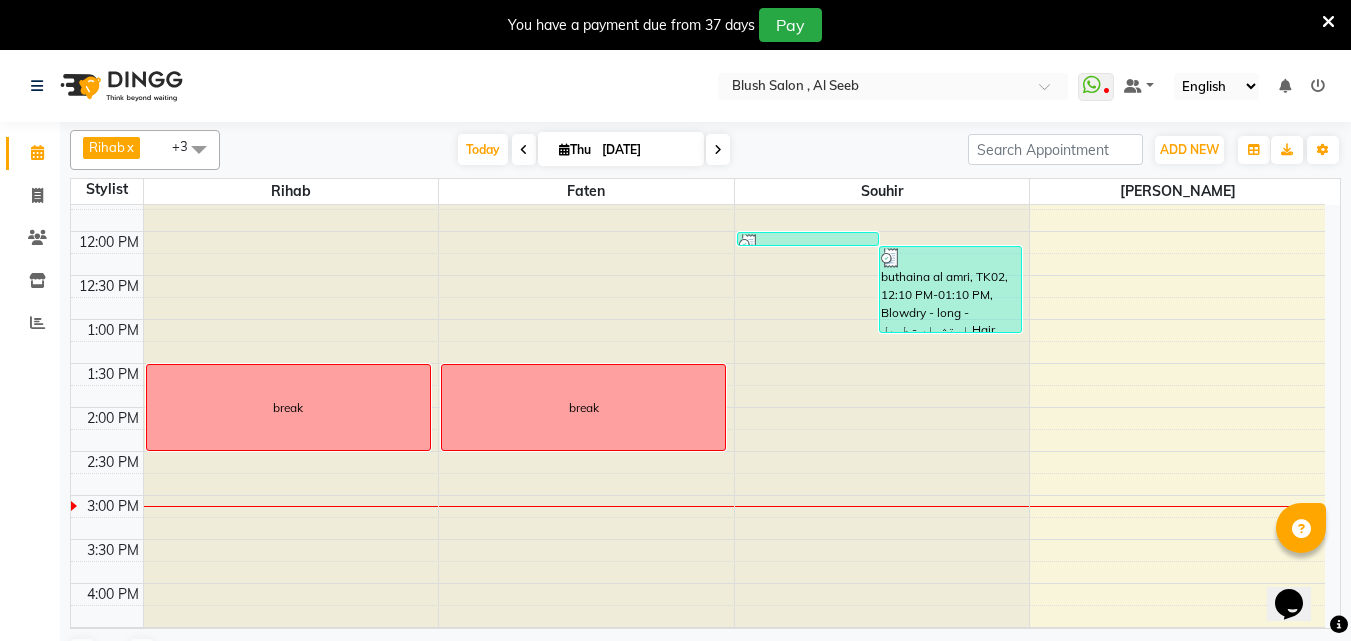 click at bounding box center [718, 149] 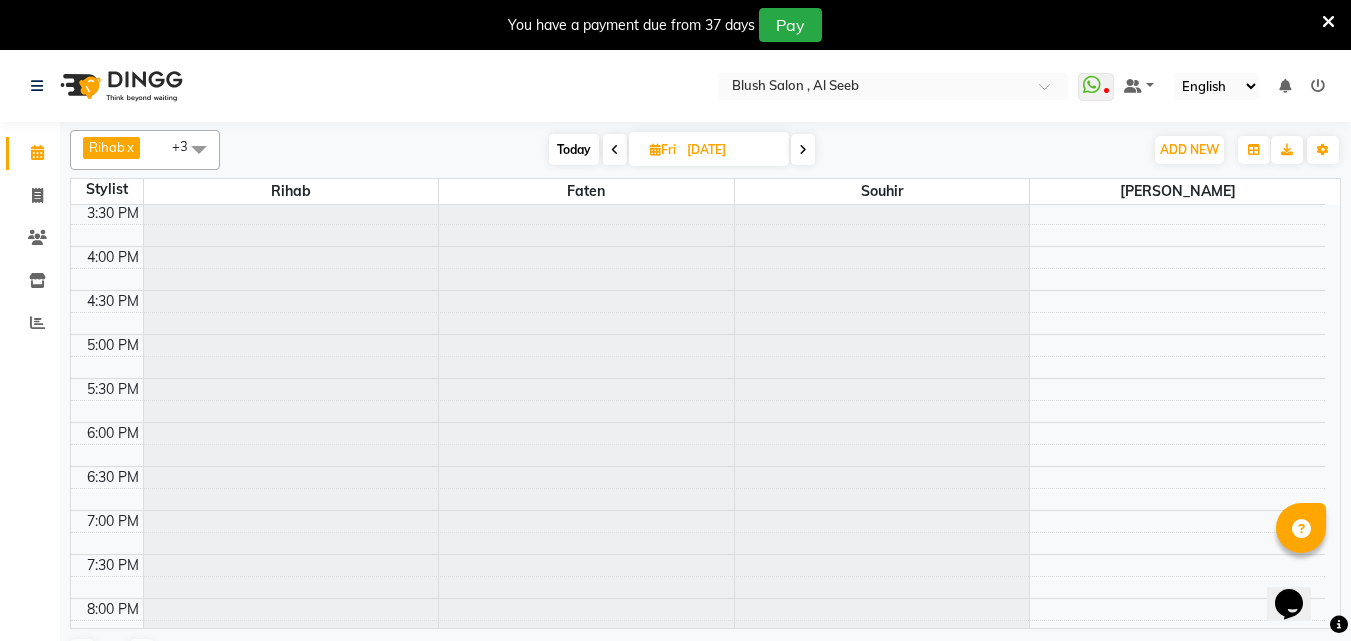 scroll, scrollTop: 1521, scrollLeft: 0, axis: vertical 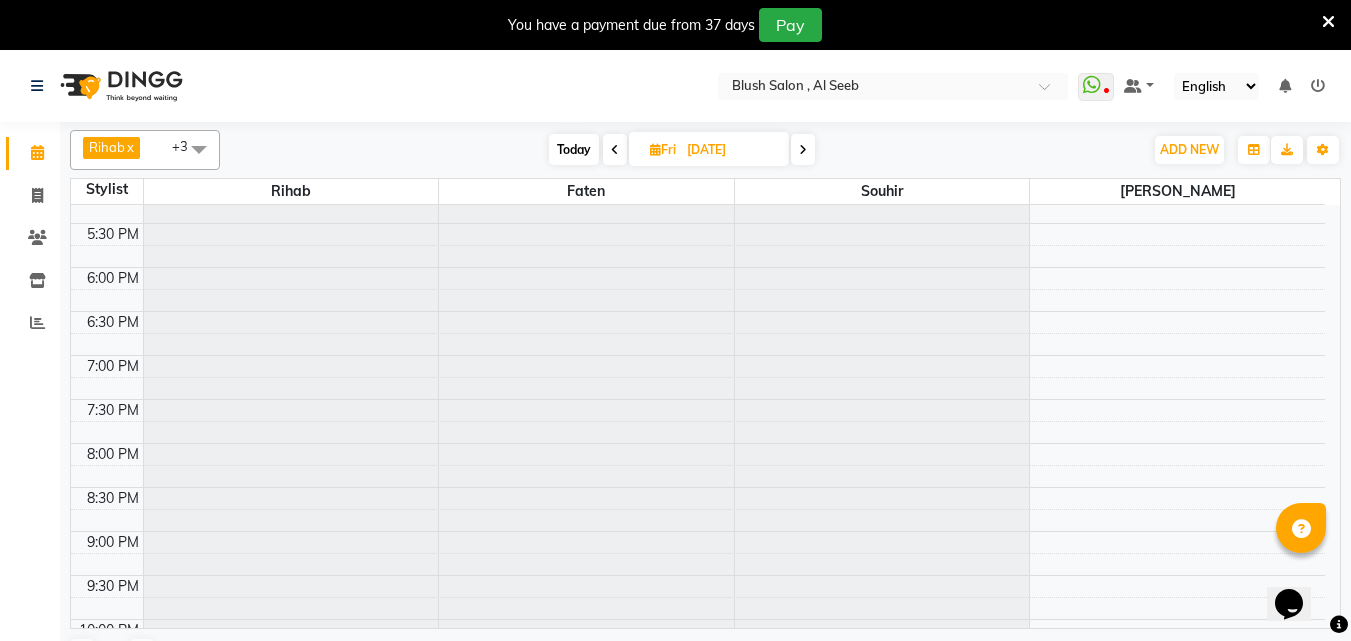 click at bounding box center [803, 149] 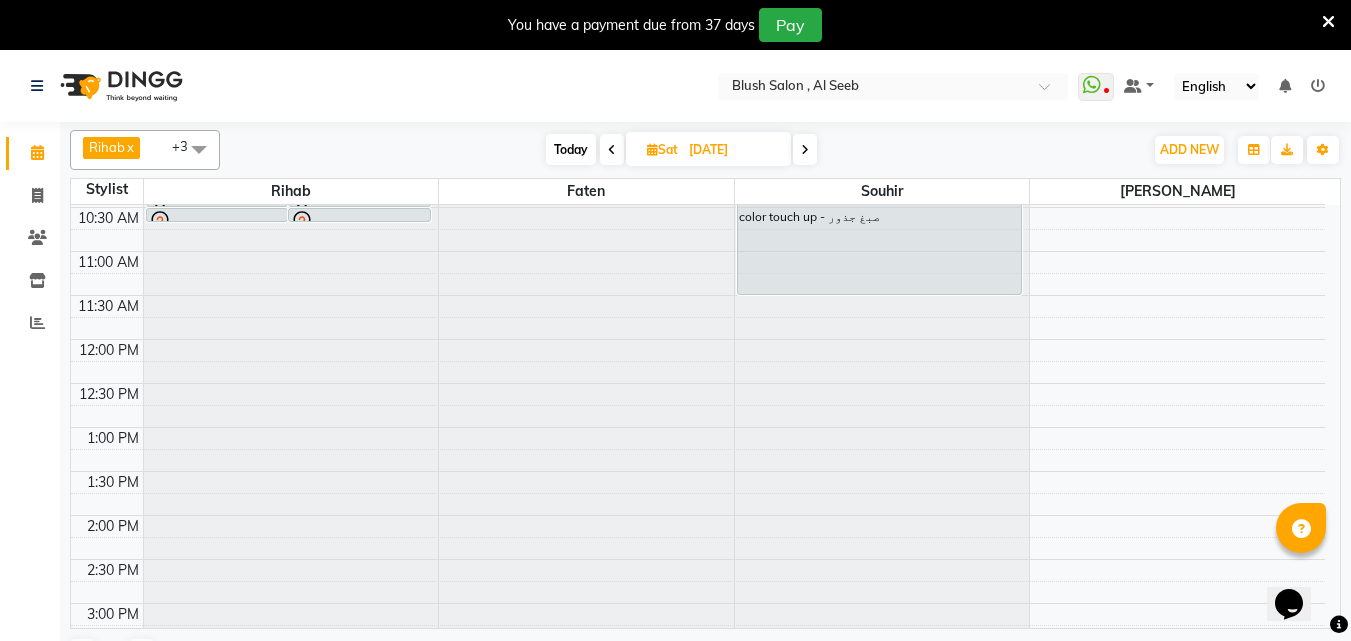 scroll, scrollTop: 621, scrollLeft: 0, axis: vertical 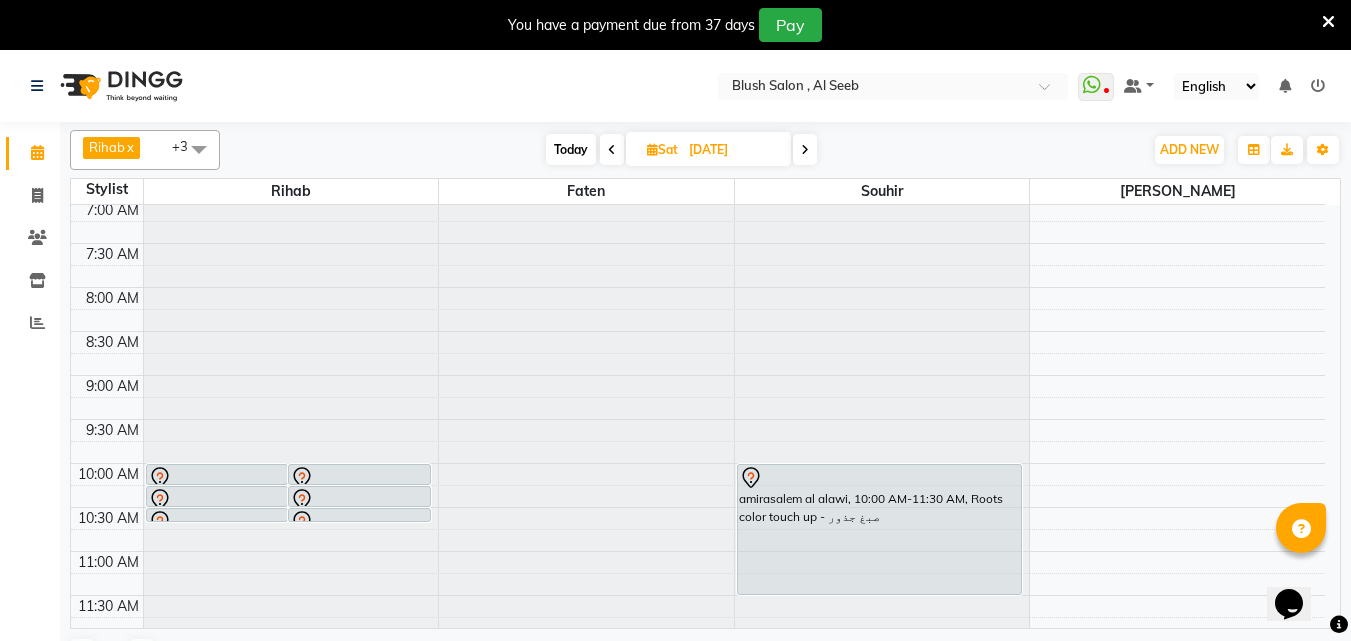 click at bounding box center (217, 478) 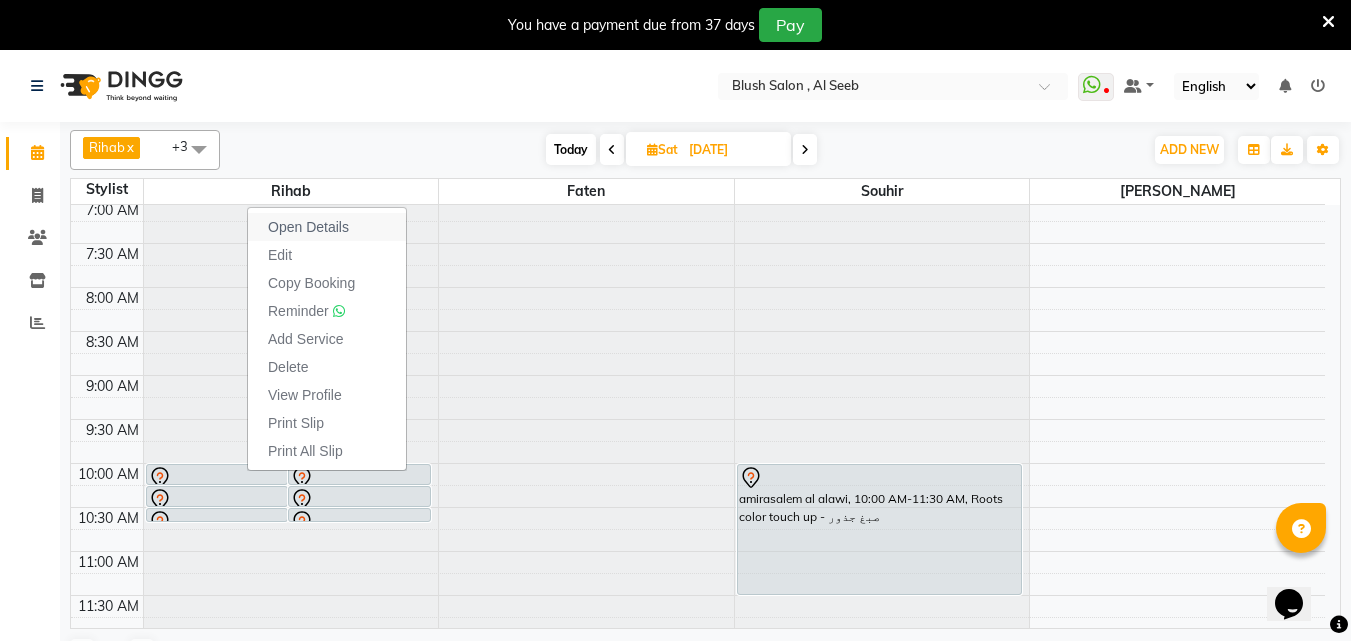click on "Open Details" at bounding box center (308, 227) 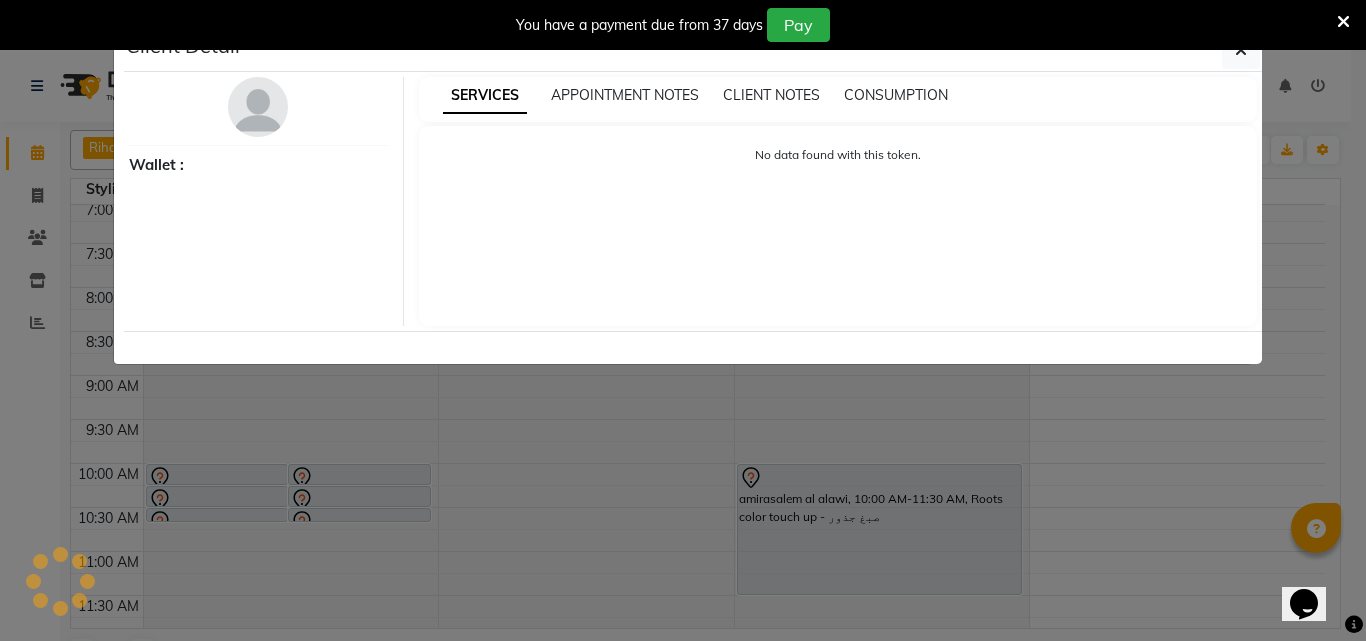 select on "7" 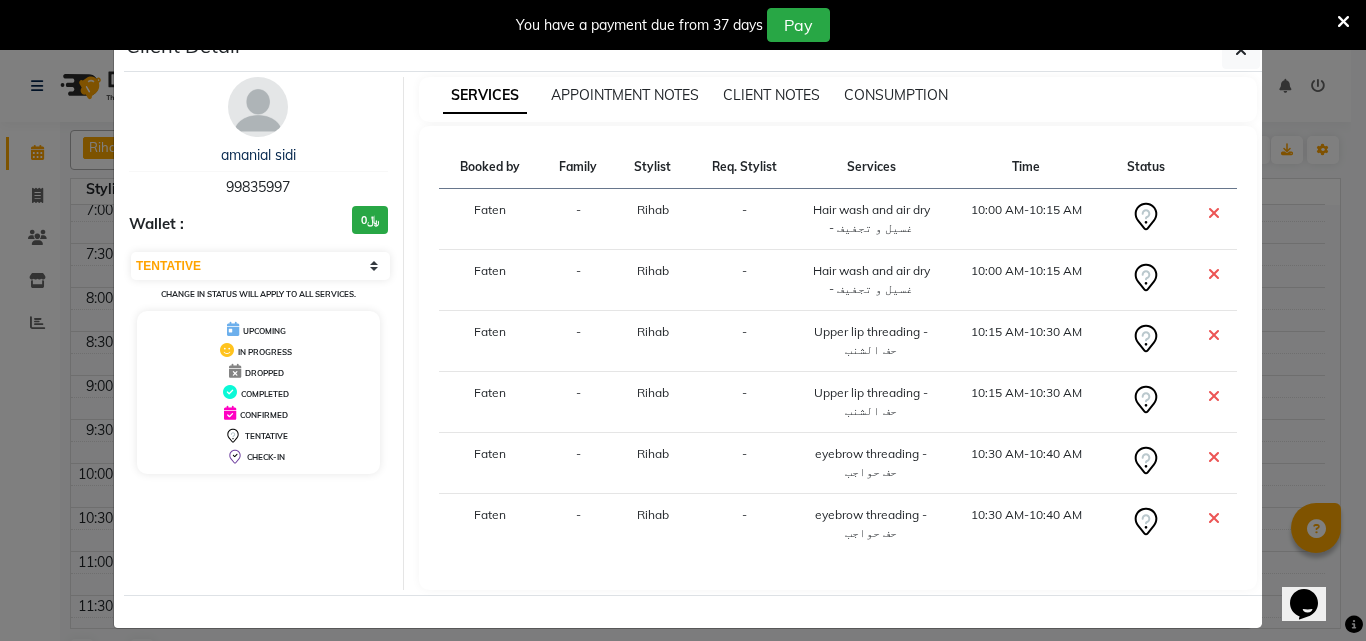 click at bounding box center [1214, 213] 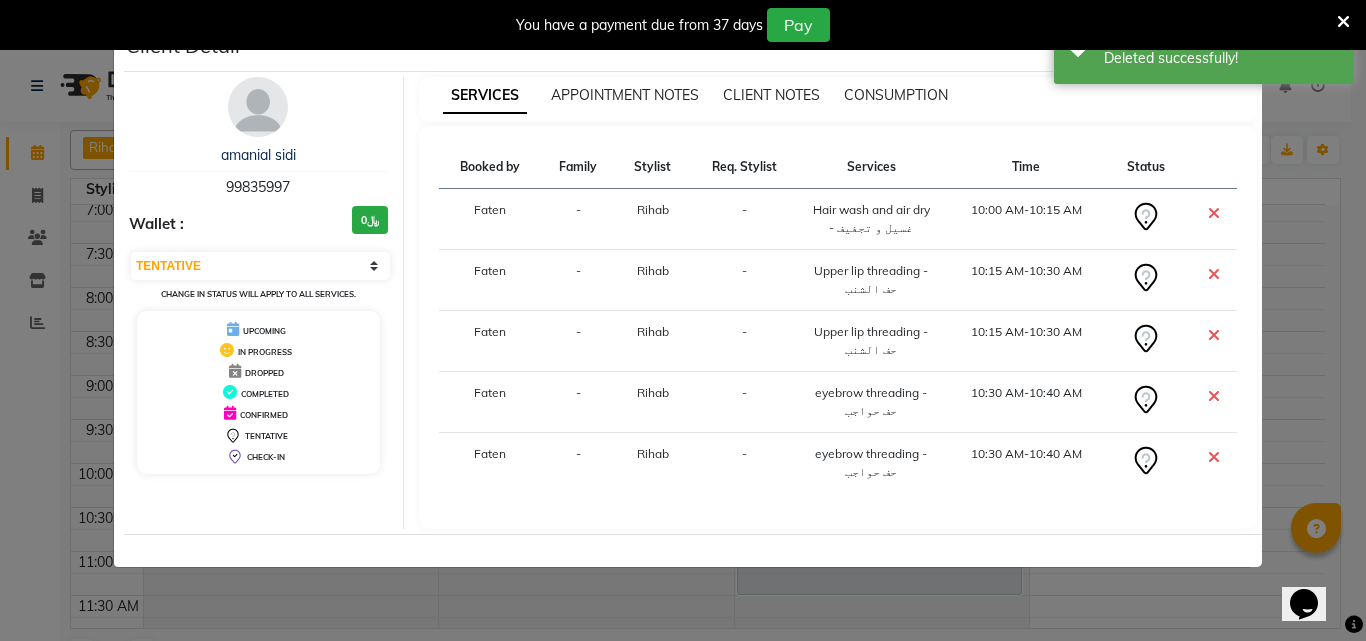 click at bounding box center [1214, 213] 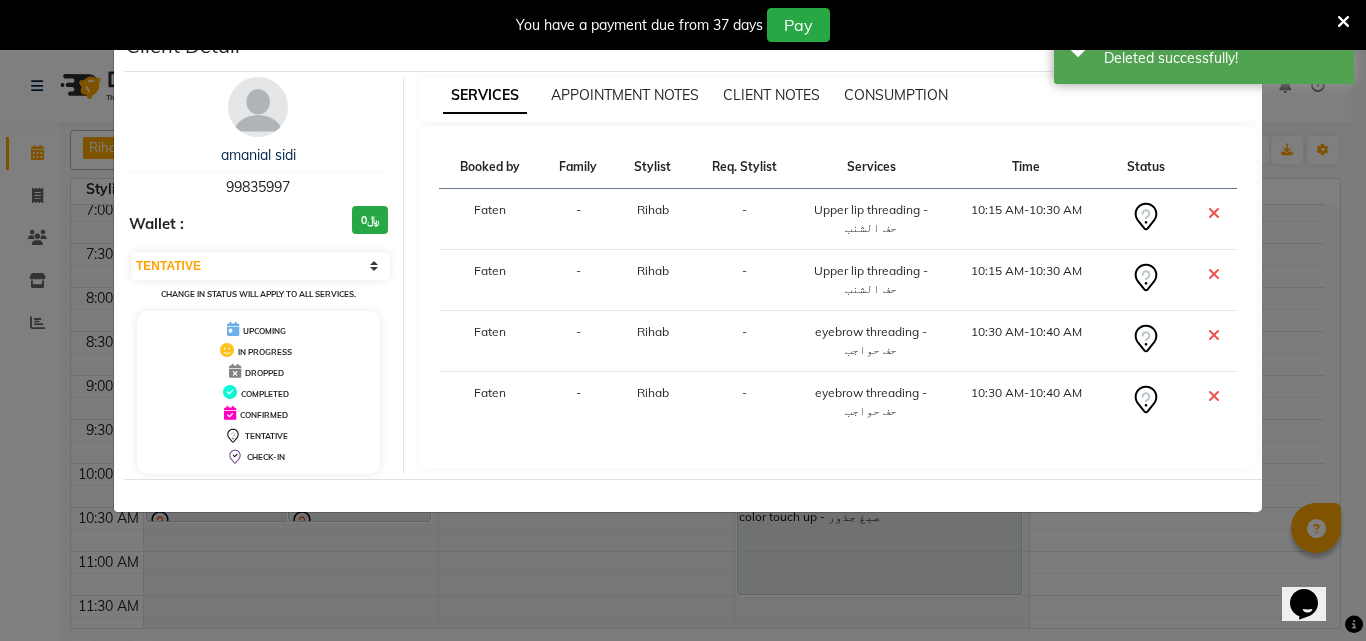 click at bounding box center [1214, 213] 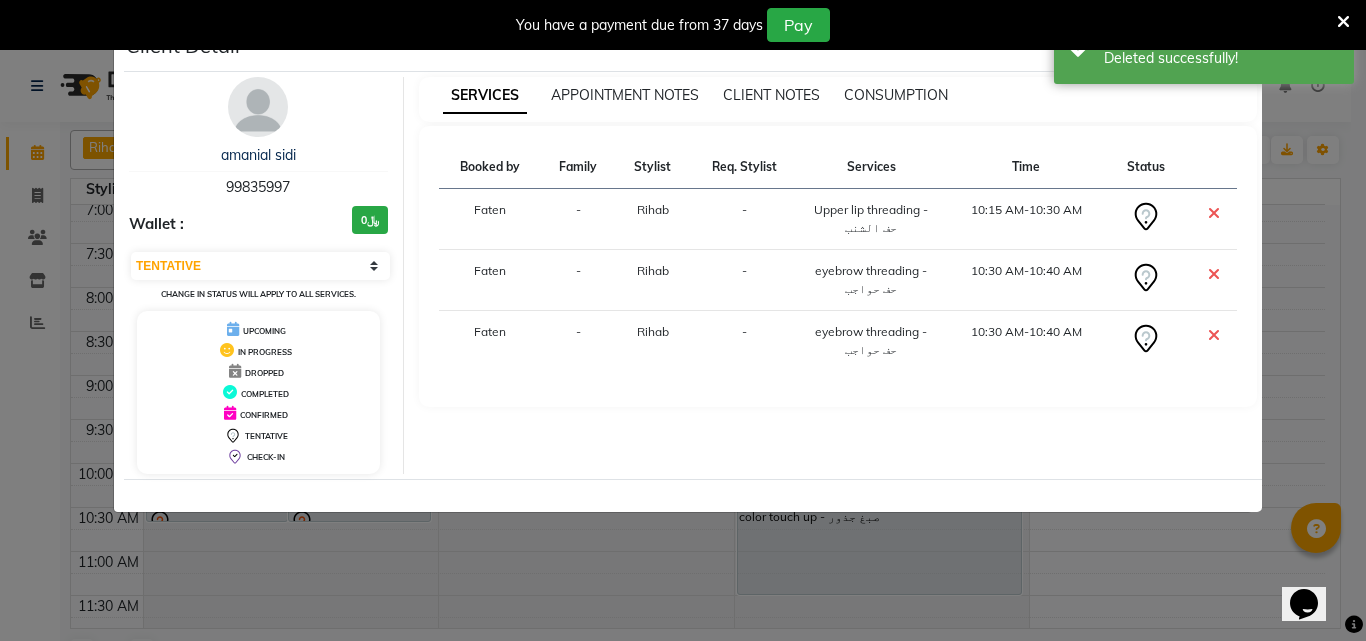 click at bounding box center (1214, 213) 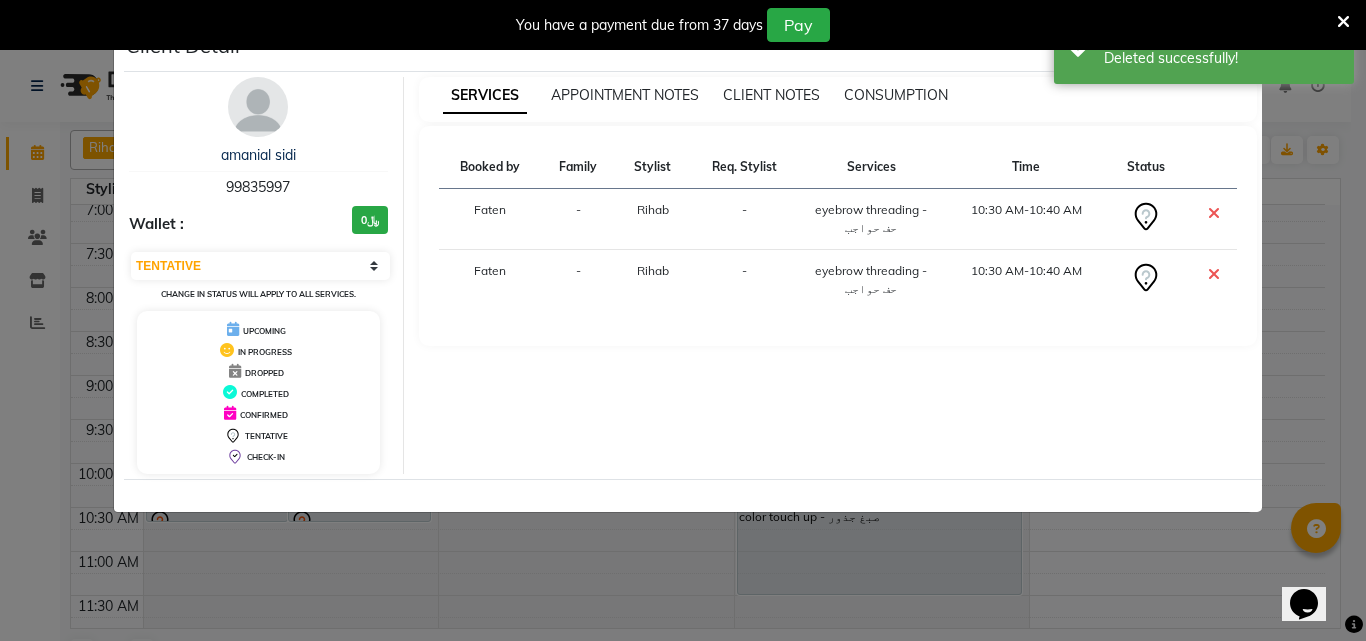 click at bounding box center [1214, 213] 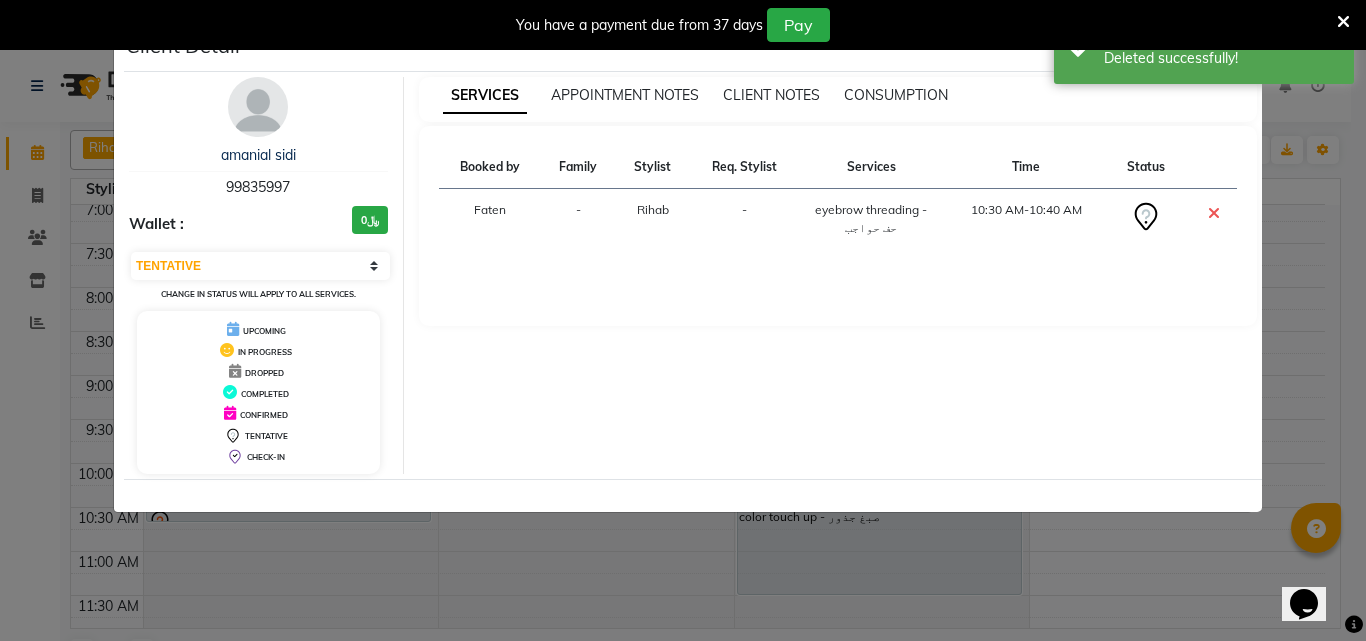 click at bounding box center (1214, 213) 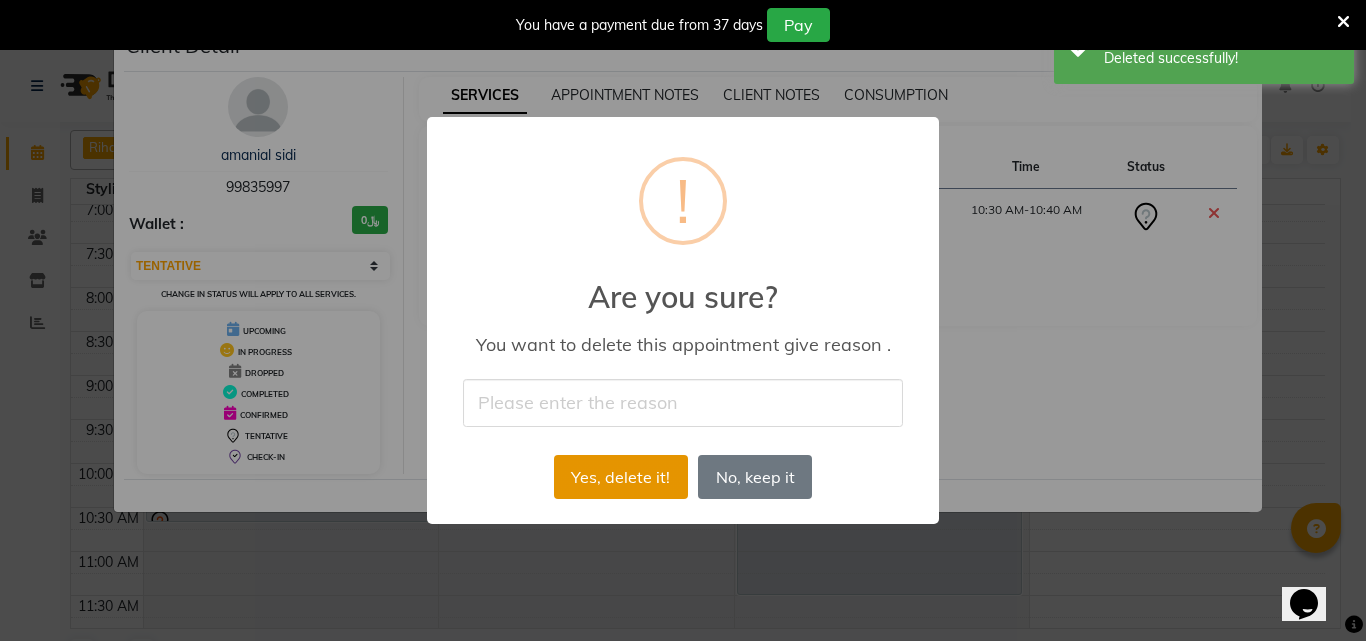 click on "Yes, delete it!" at bounding box center [621, 477] 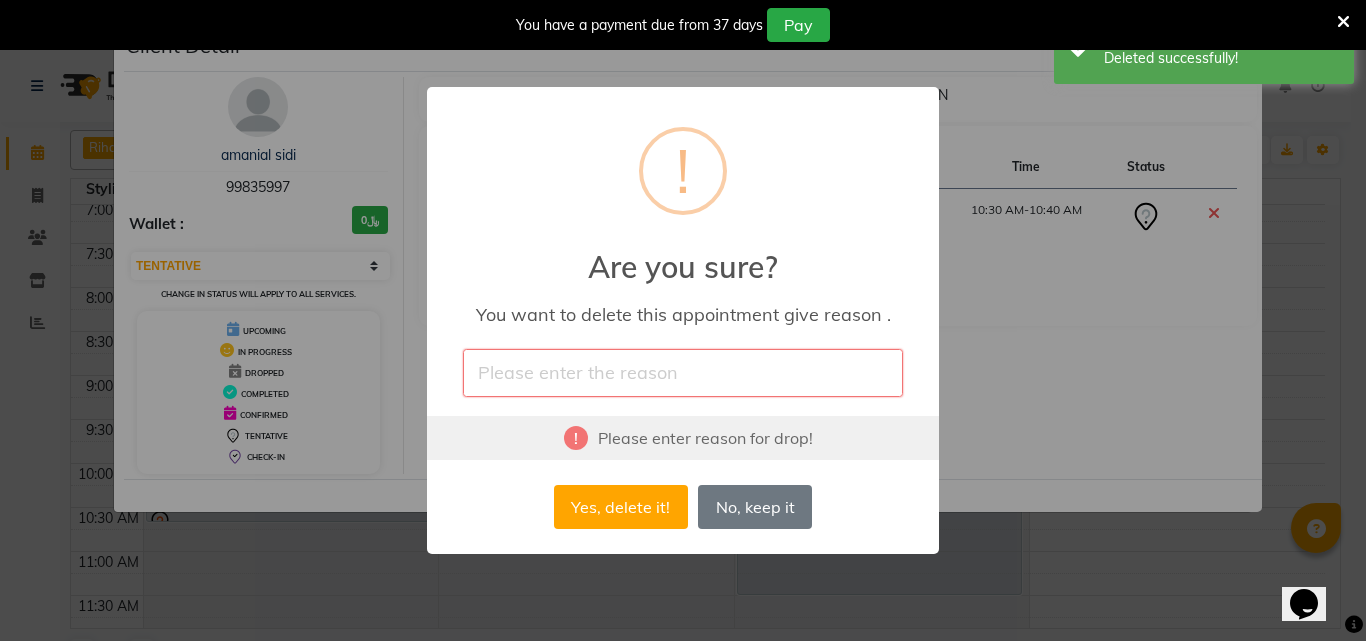 click at bounding box center [683, 372] 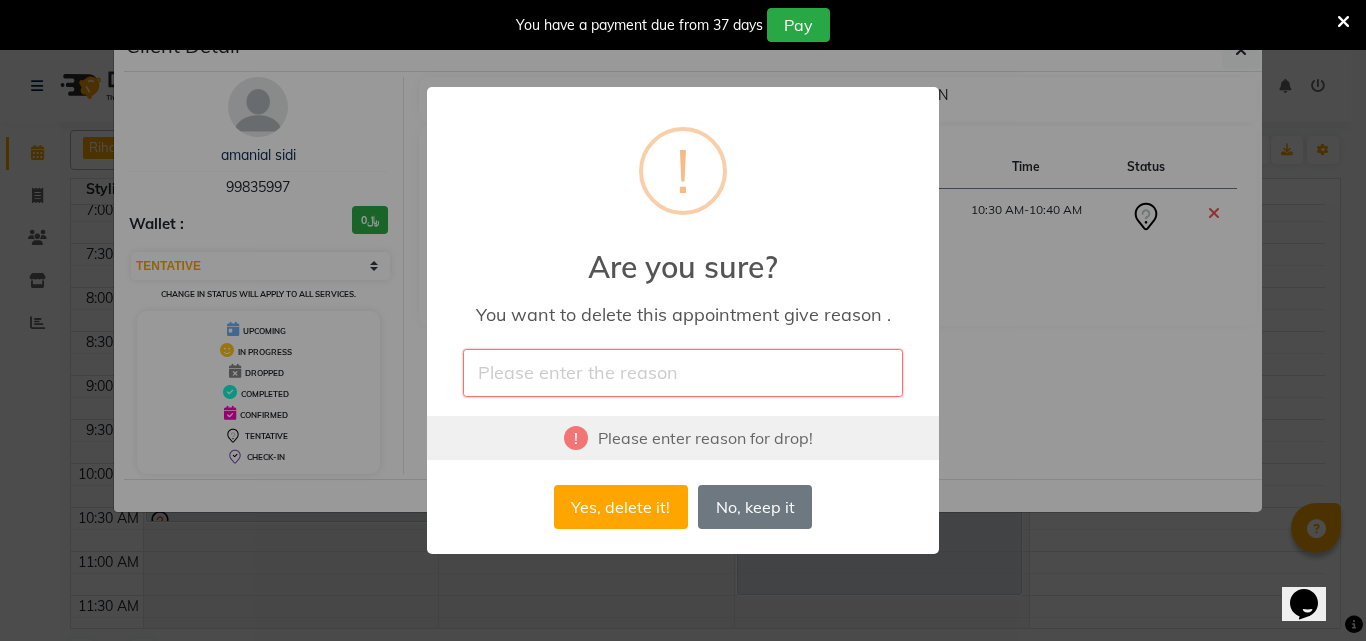 type on "." 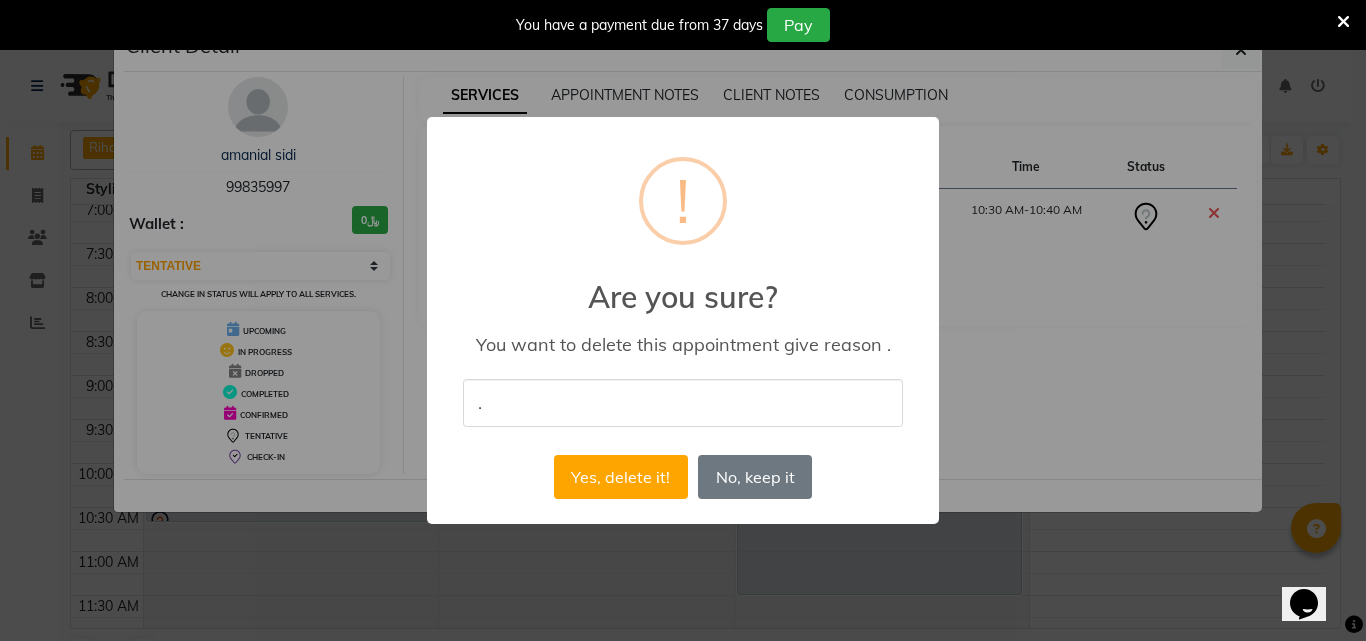 click on "× ! Are you sure? You want to delete this appointment give reason . . Please enter reason for drop! Yes, delete it! No No, keep it" at bounding box center [683, 320] 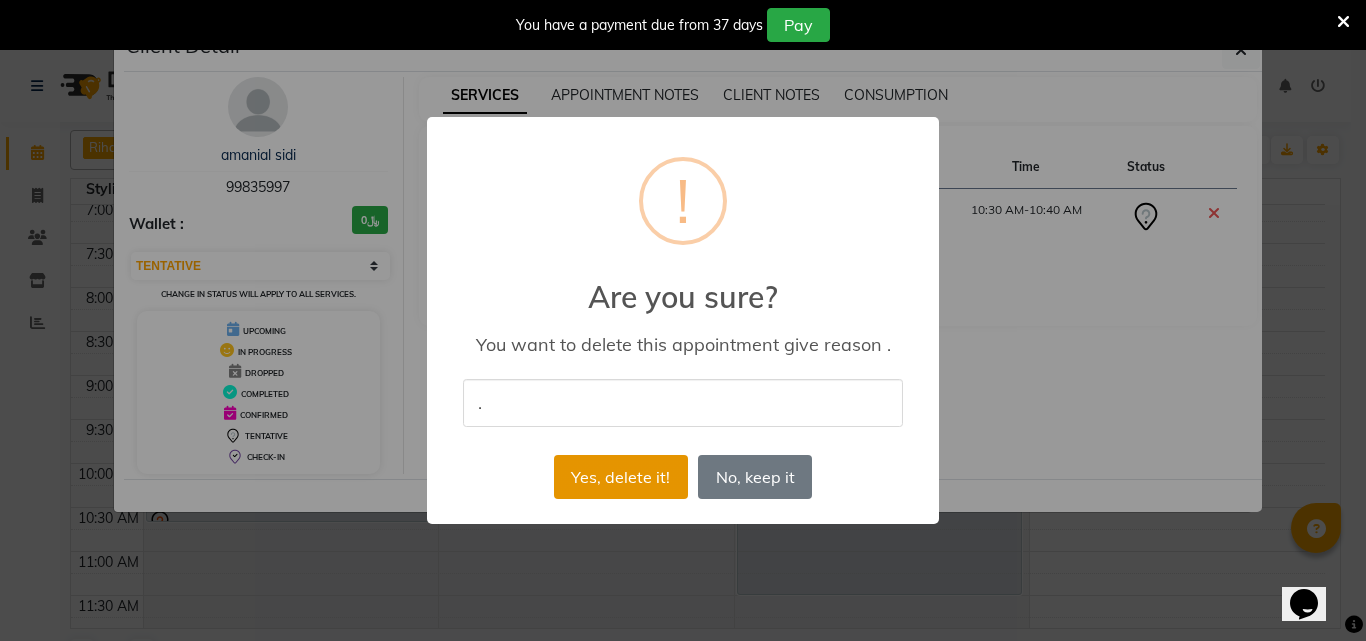 click on "Yes, delete it!" at bounding box center (621, 477) 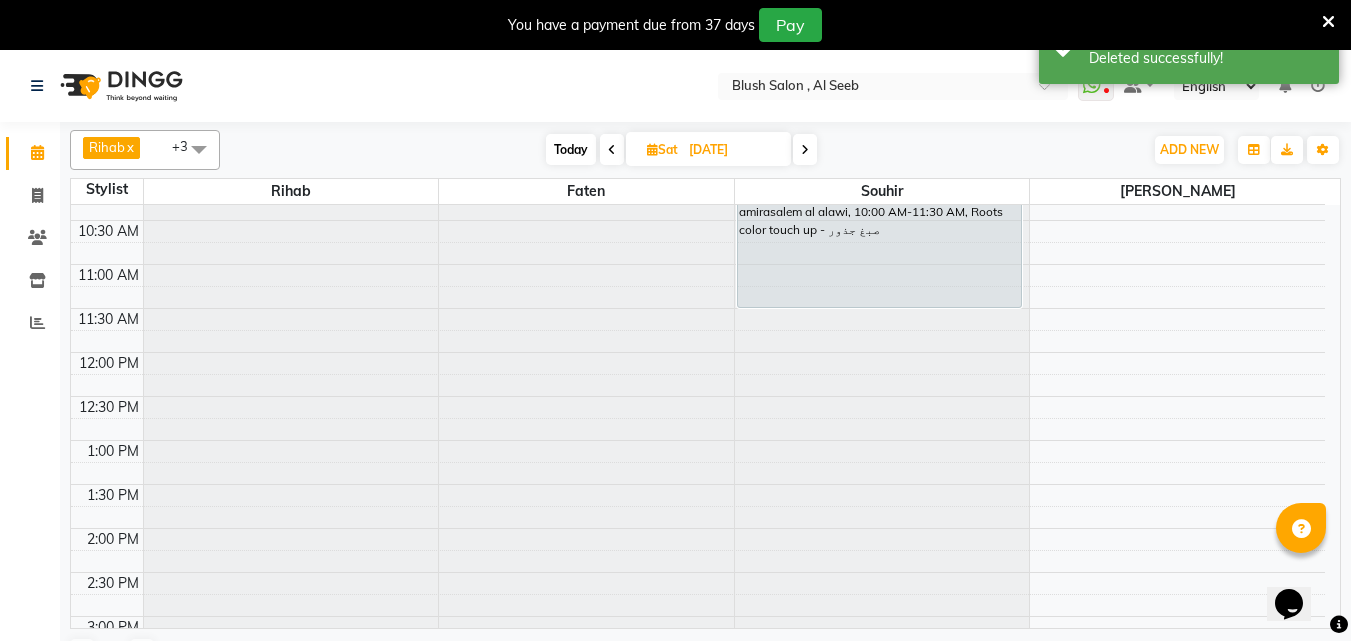 scroll, scrollTop: 921, scrollLeft: 0, axis: vertical 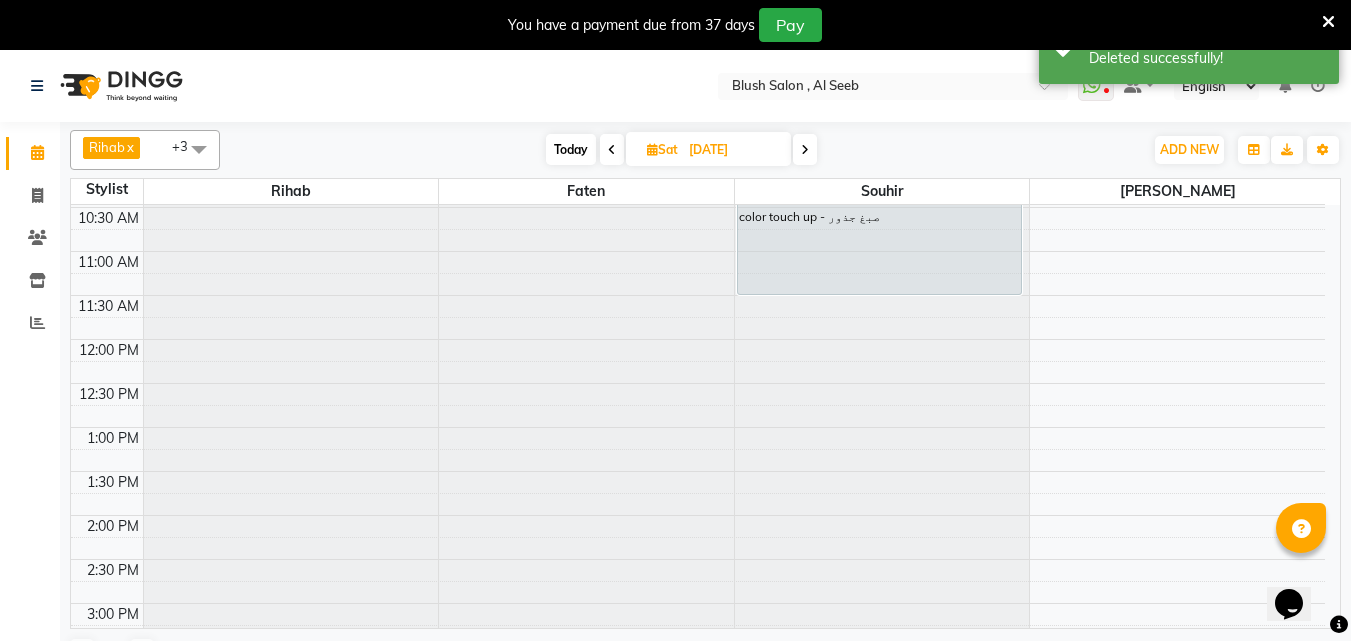 click on "Today" at bounding box center [571, 149] 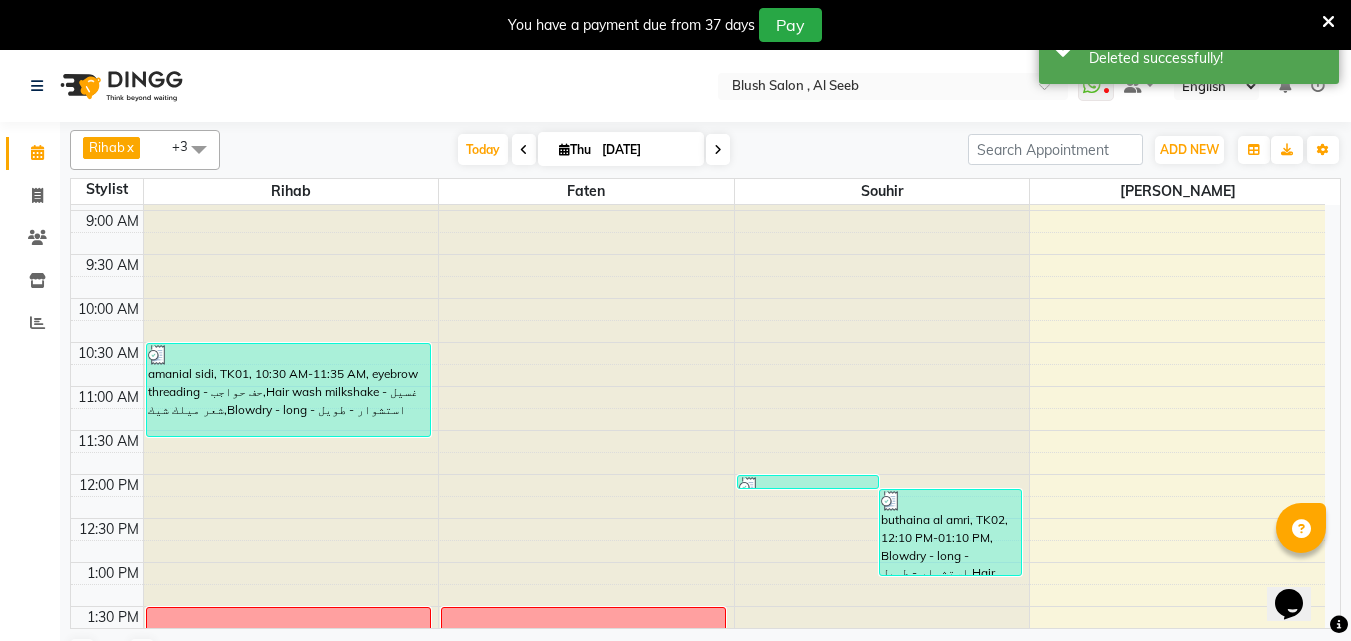 scroll, scrollTop: 621, scrollLeft: 0, axis: vertical 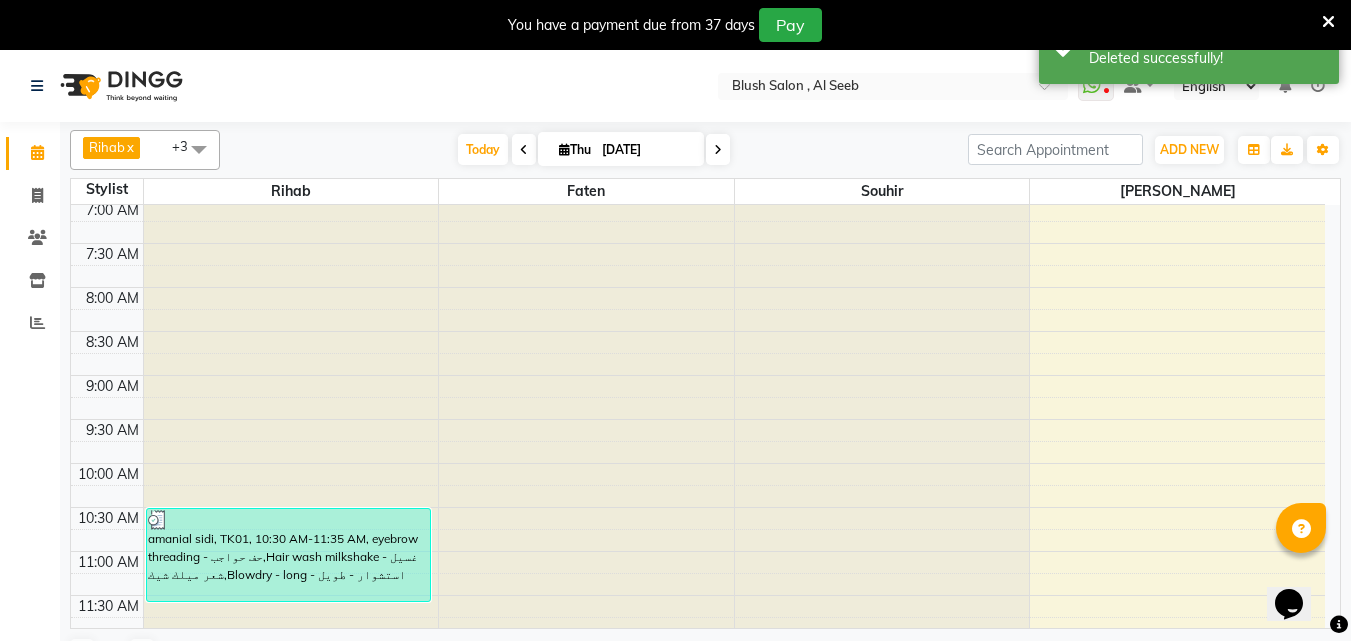 click at bounding box center (718, 149) 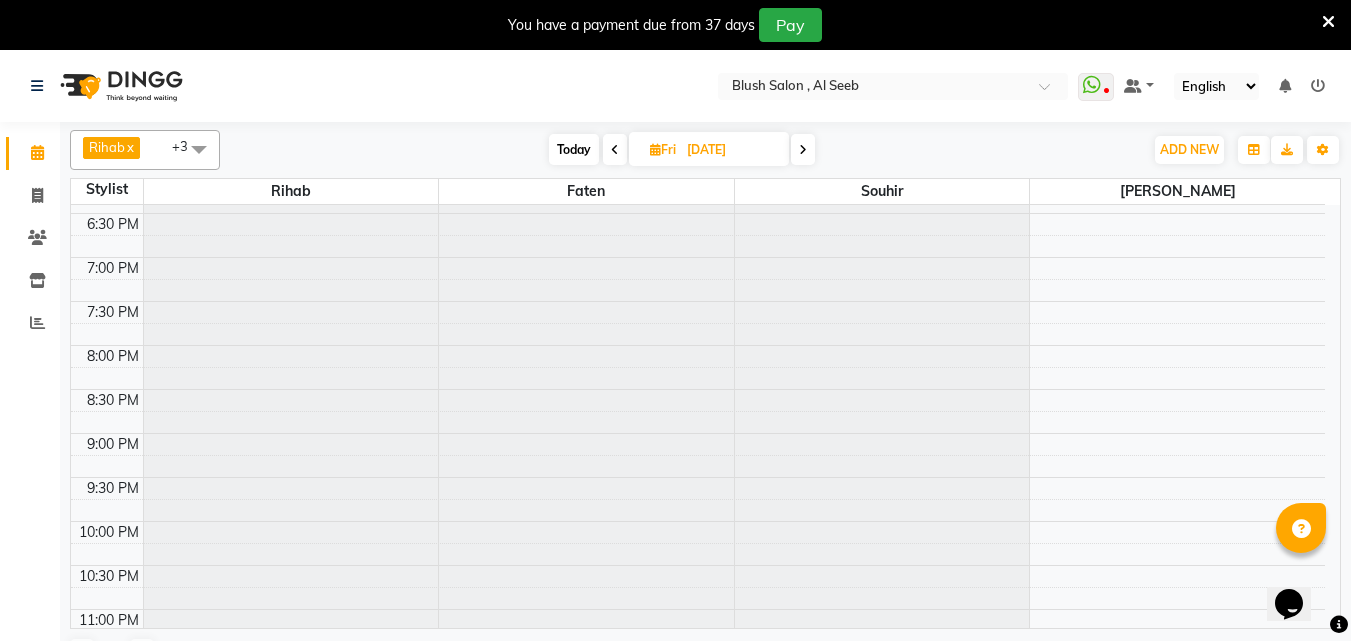 scroll, scrollTop: 1688, scrollLeft: 0, axis: vertical 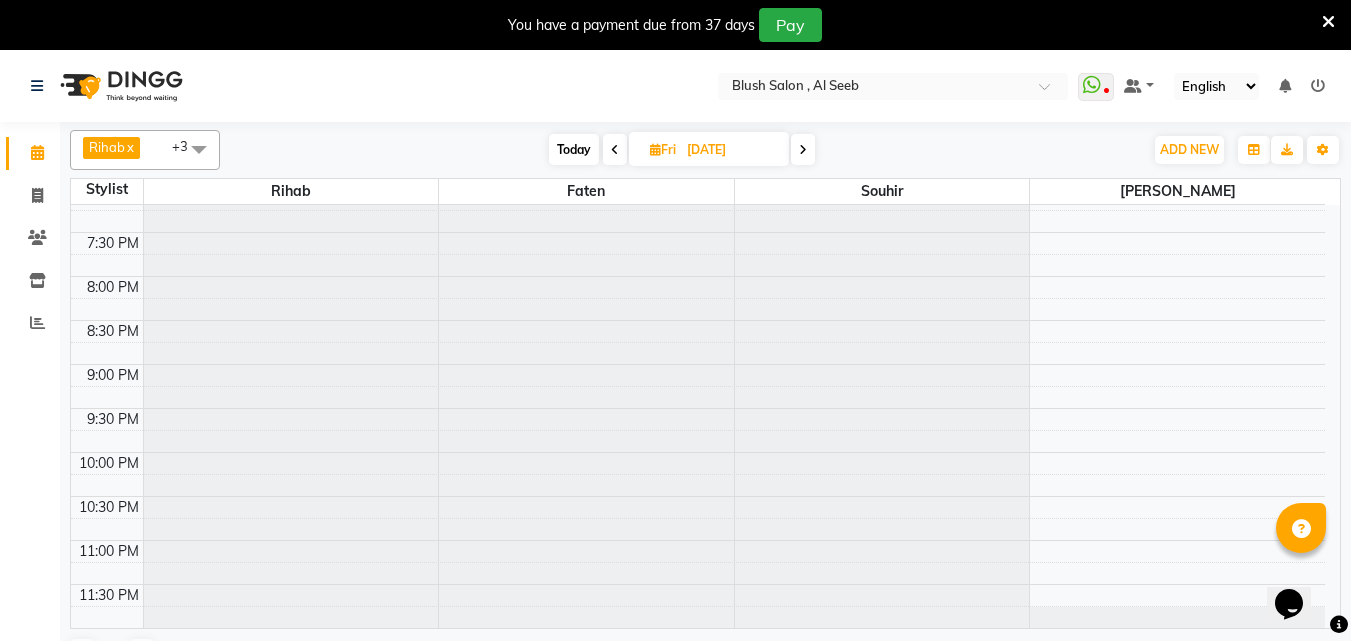 click at bounding box center [803, 149] 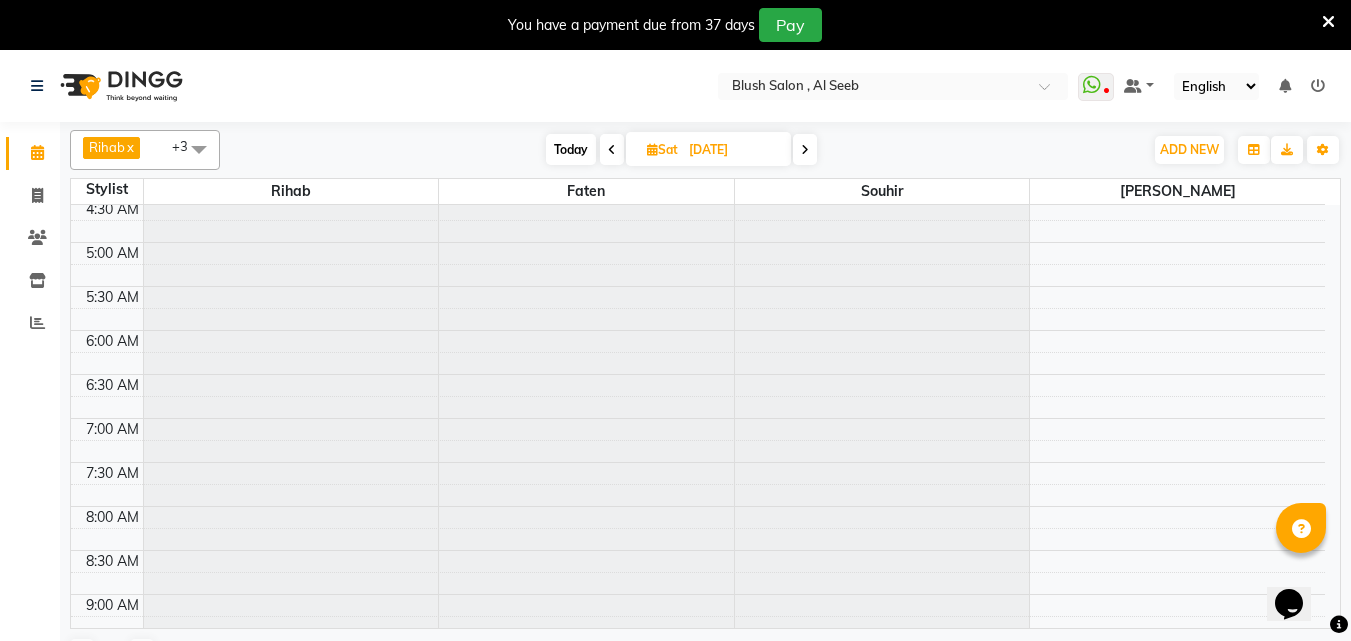 scroll, scrollTop: 321, scrollLeft: 0, axis: vertical 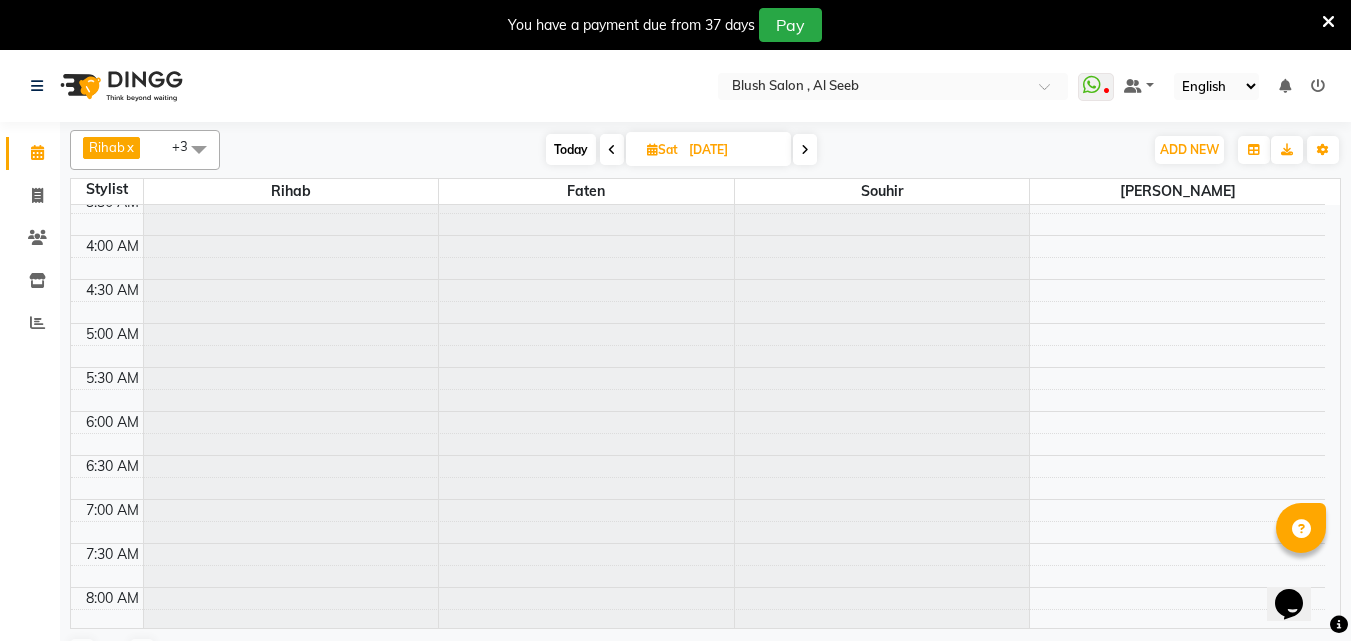 click at bounding box center [805, 149] 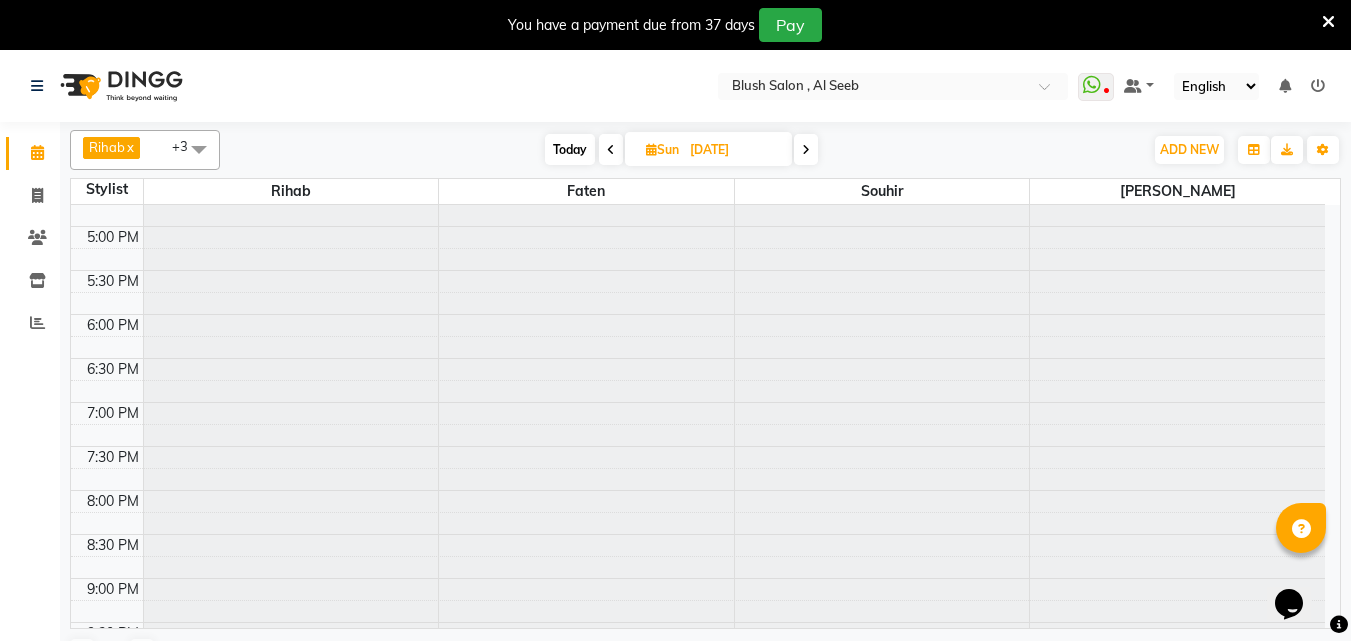 scroll, scrollTop: 1688, scrollLeft: 0, axis: vertical 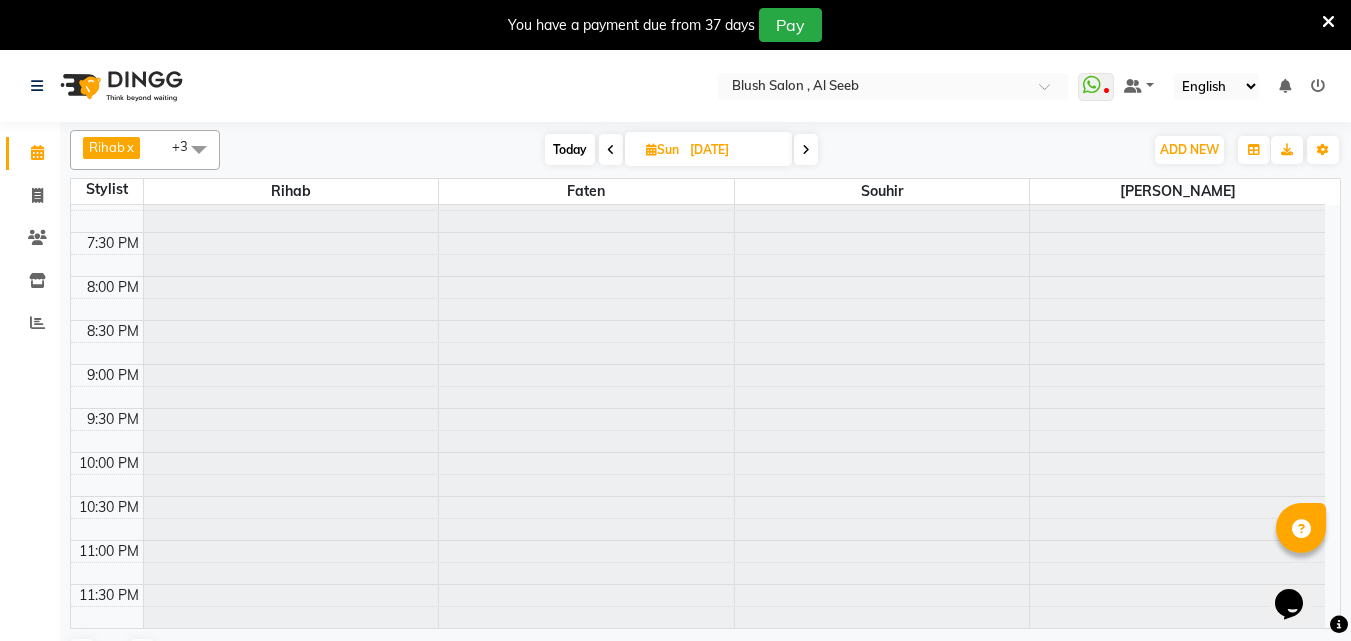 click at bounding box center [806, 149] 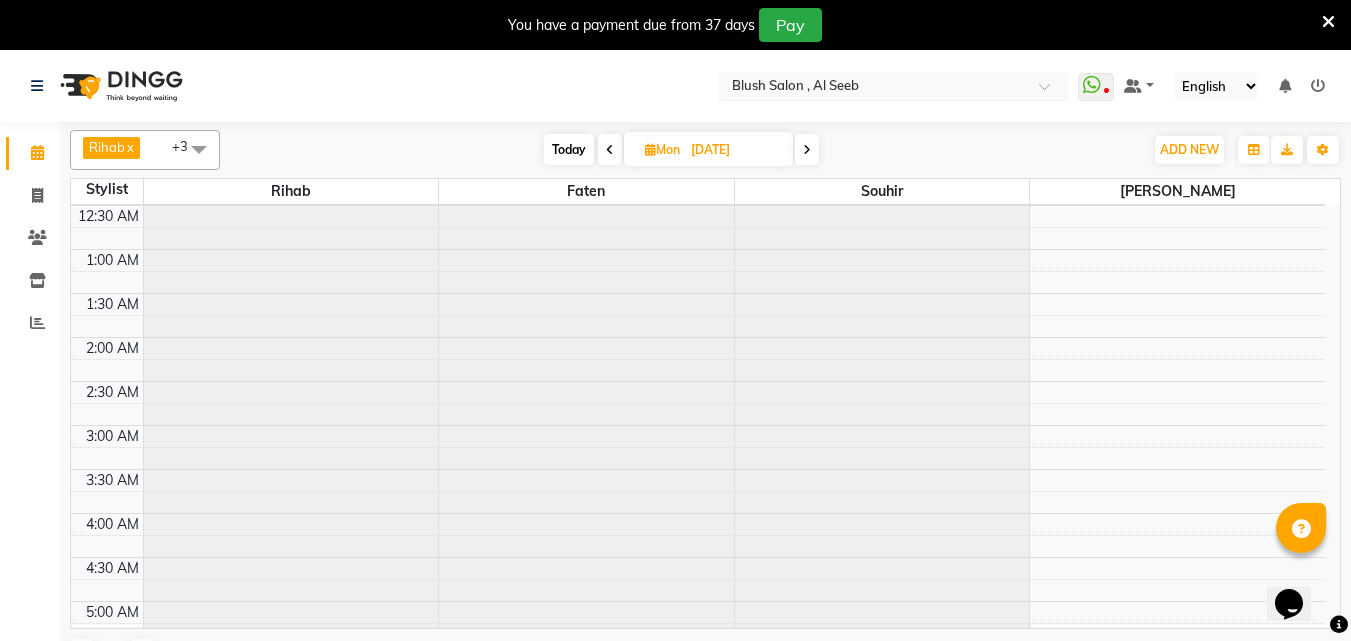 scroll, scrollTop: 21, scrollLeft: 0, axis: vertical 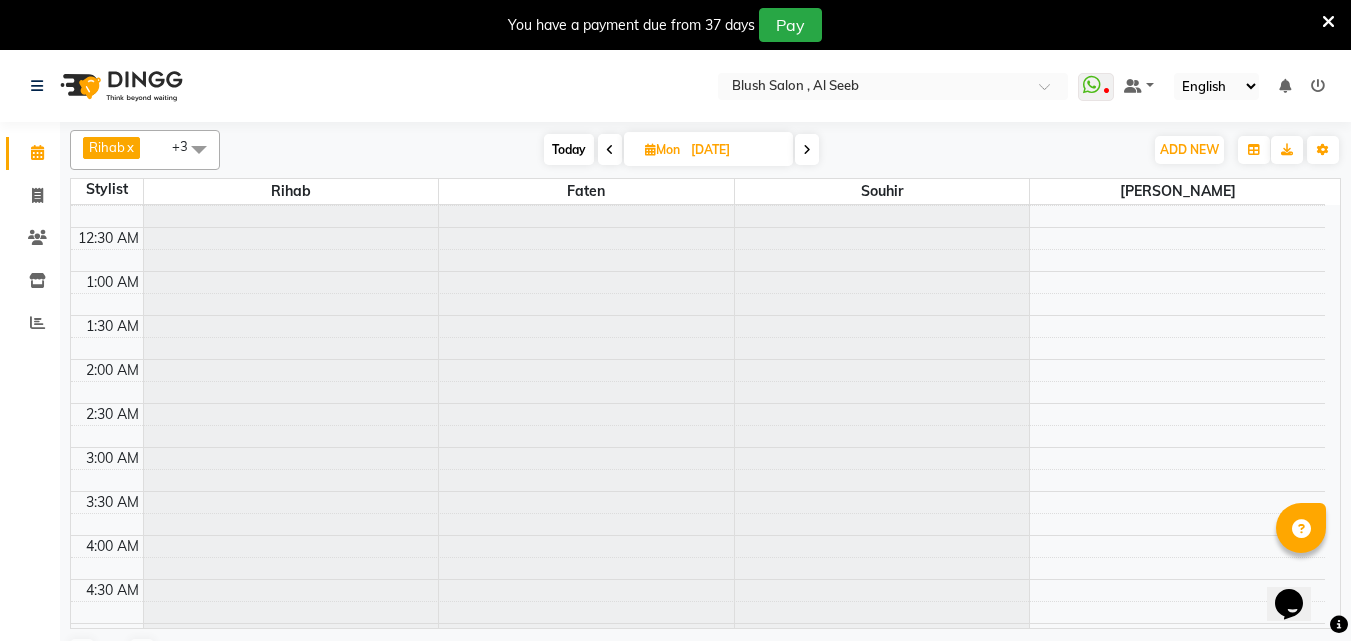 click at bounding box center (807, 149) 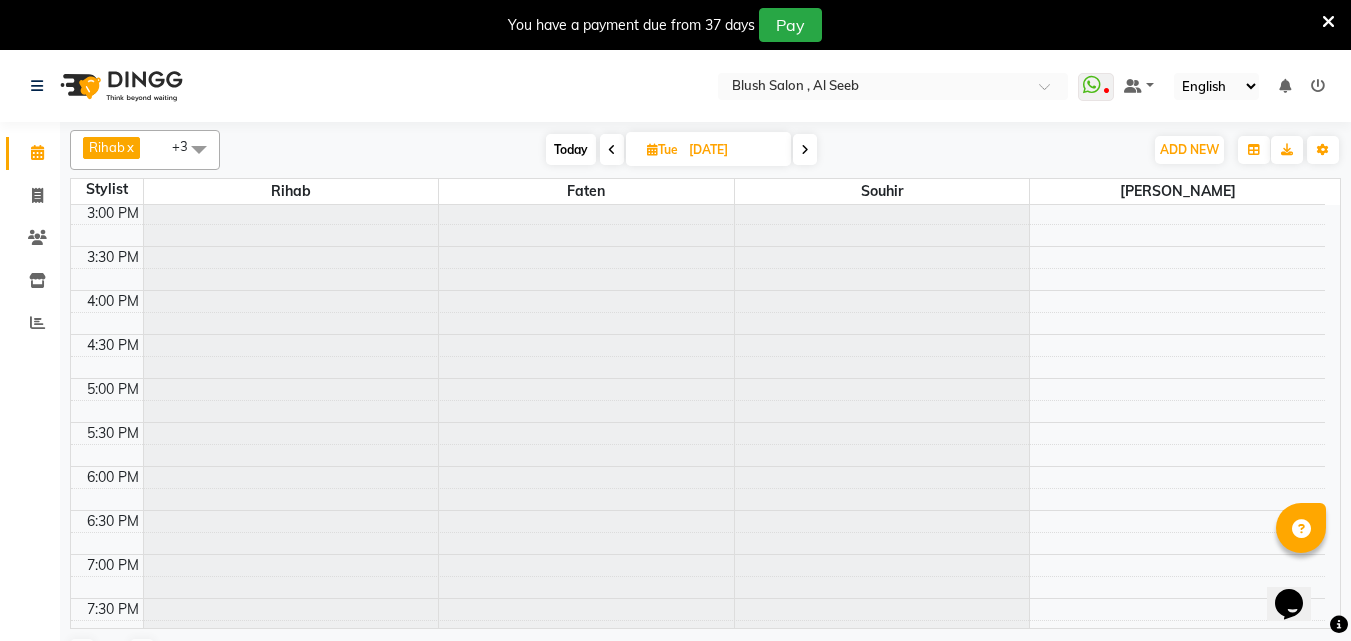 scroll, scrollTop: 1688, scrollLeft: 0, axis: vertical 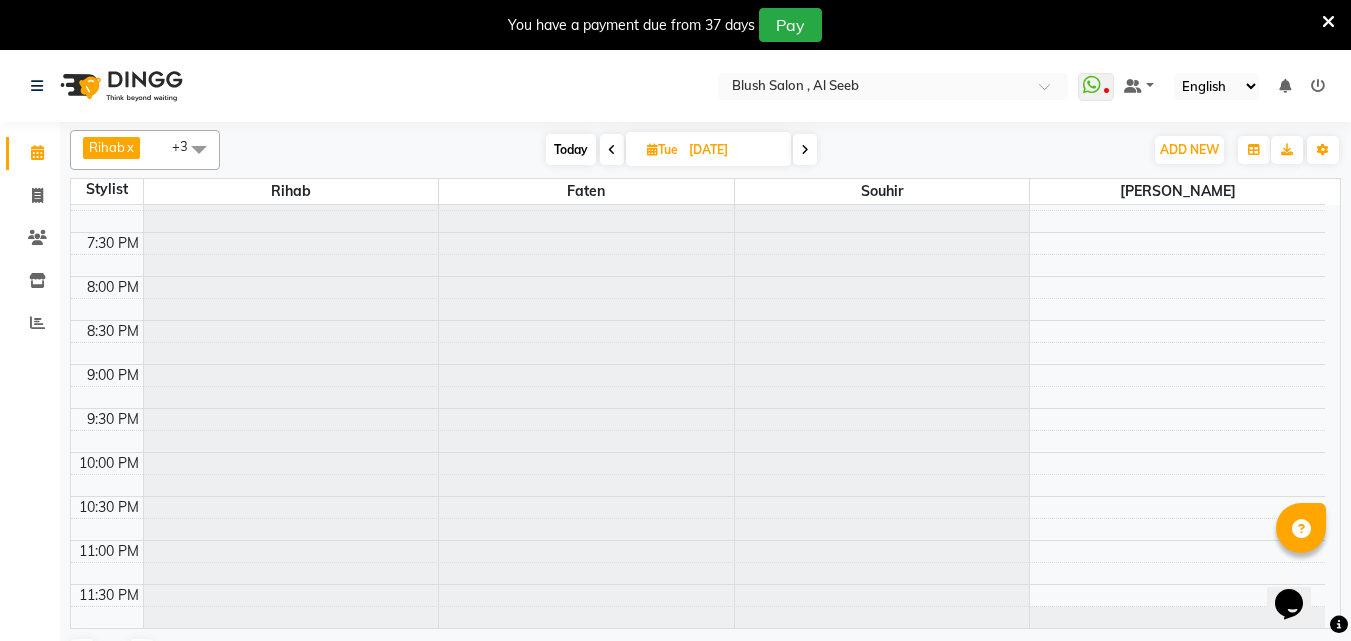click on "Today" at bounding box center [571, 149] 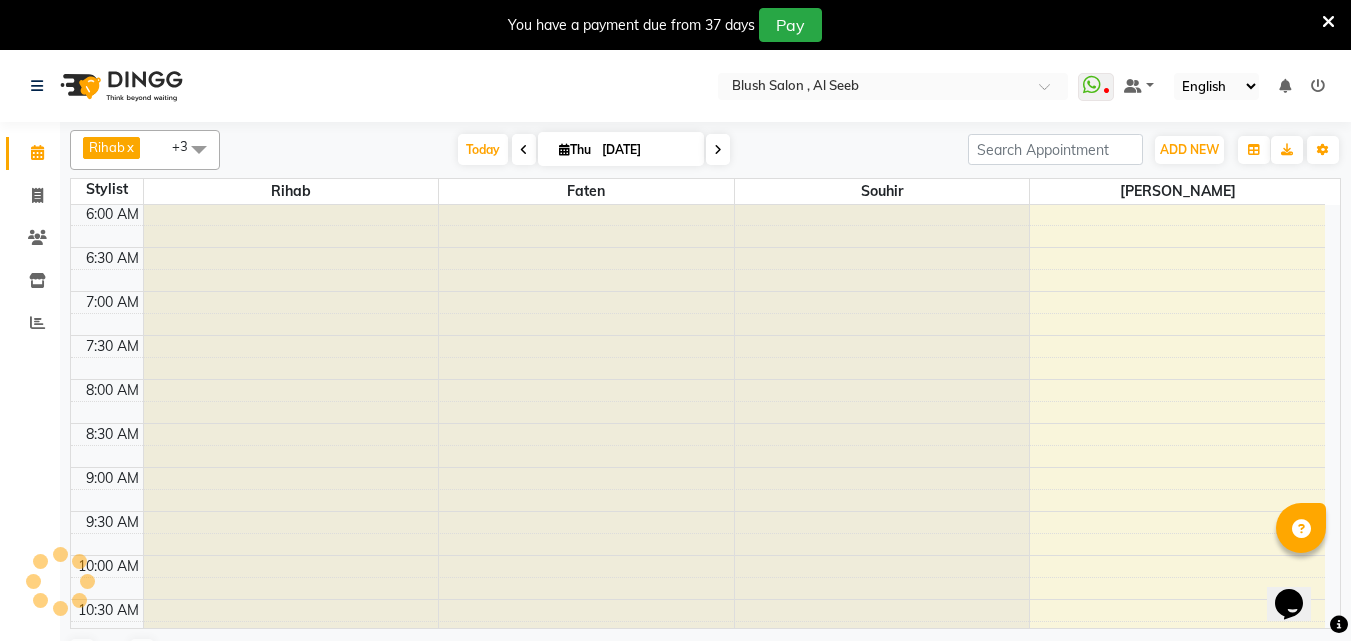 scroll, scrollTop: 1321, scrollLeft: 0, axis: vertical 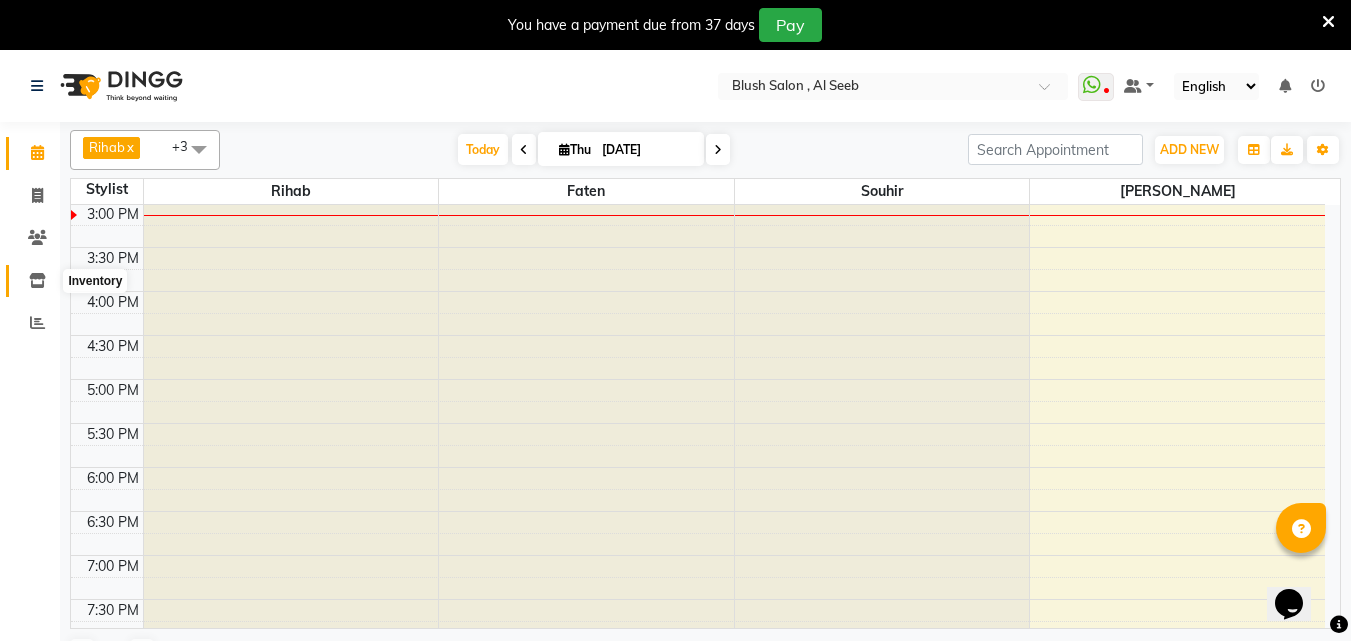 click 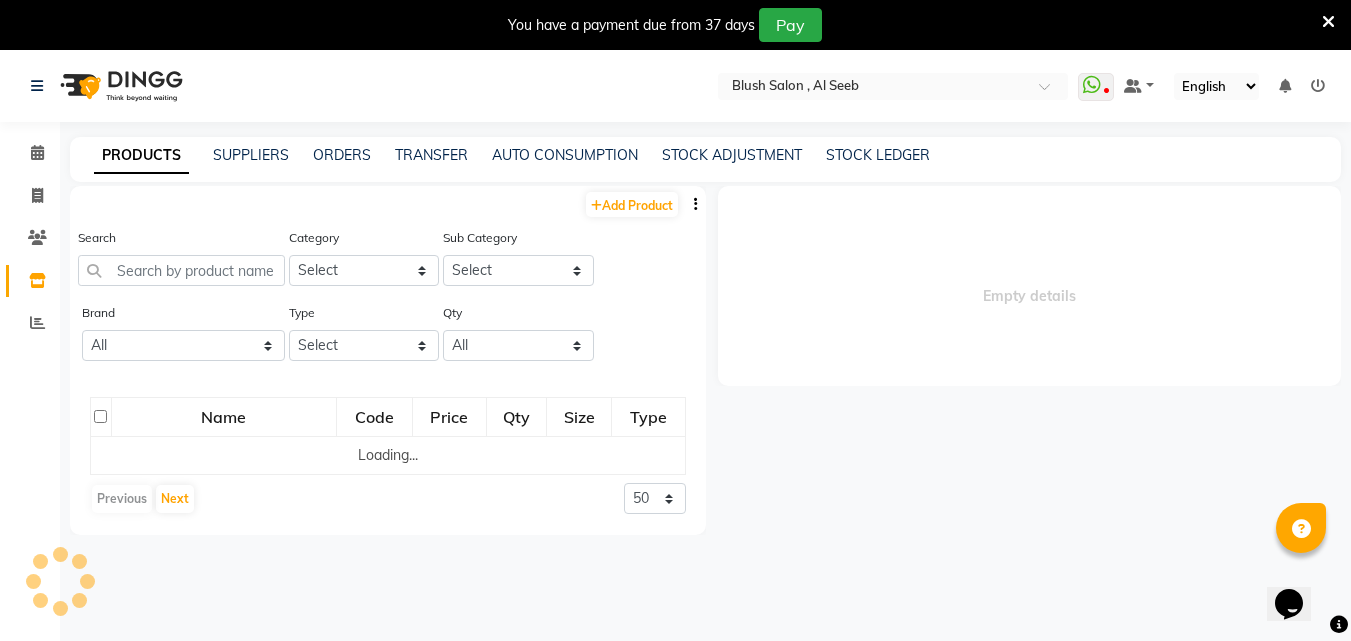 select 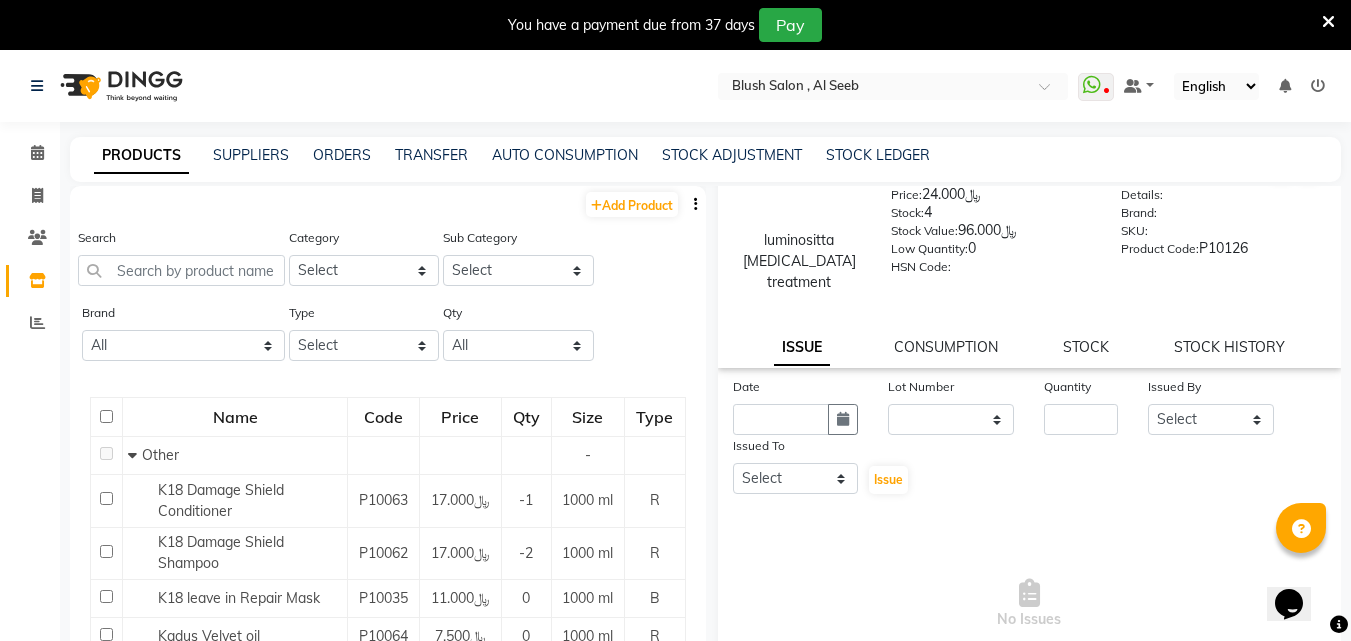 scroll, scrollTop: 147, scrollLeft: 0, axis: vertical 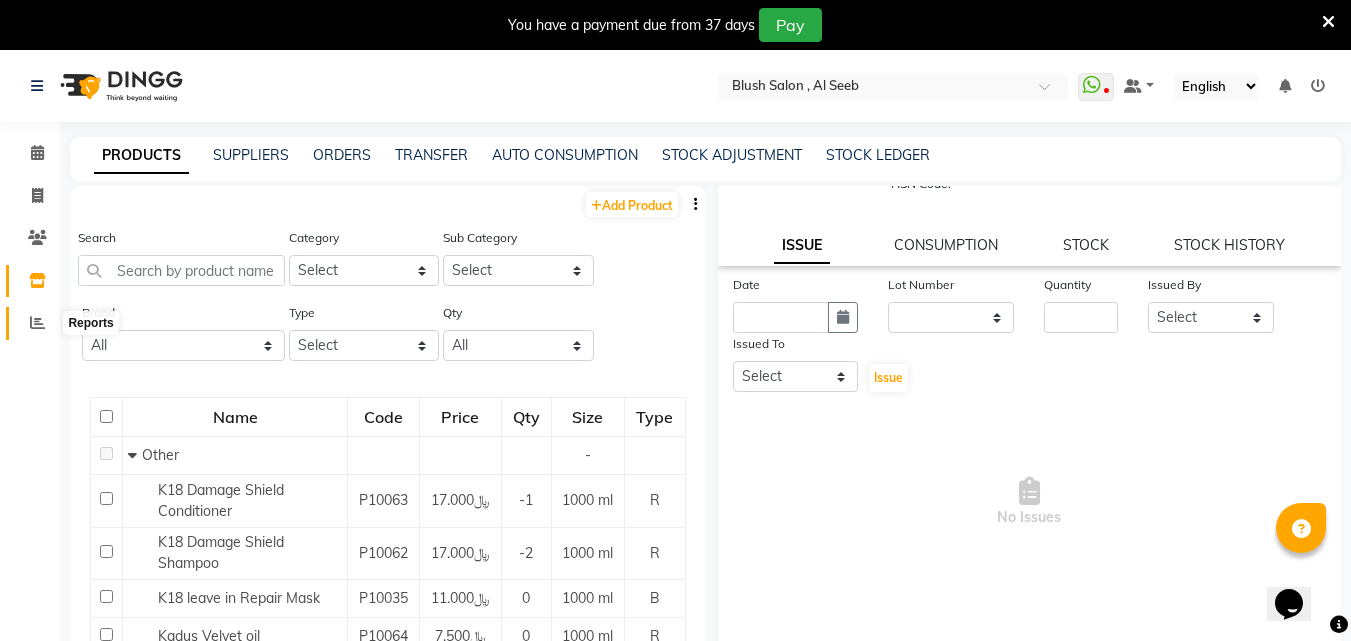 click 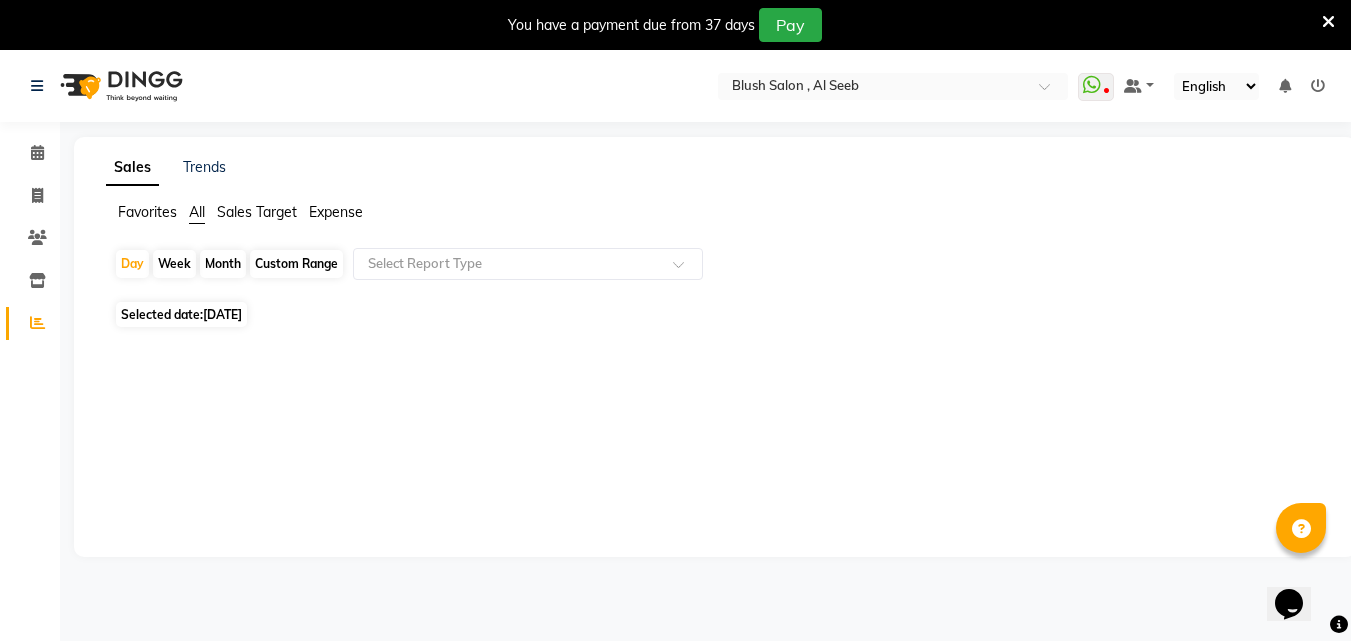 click on "Week" 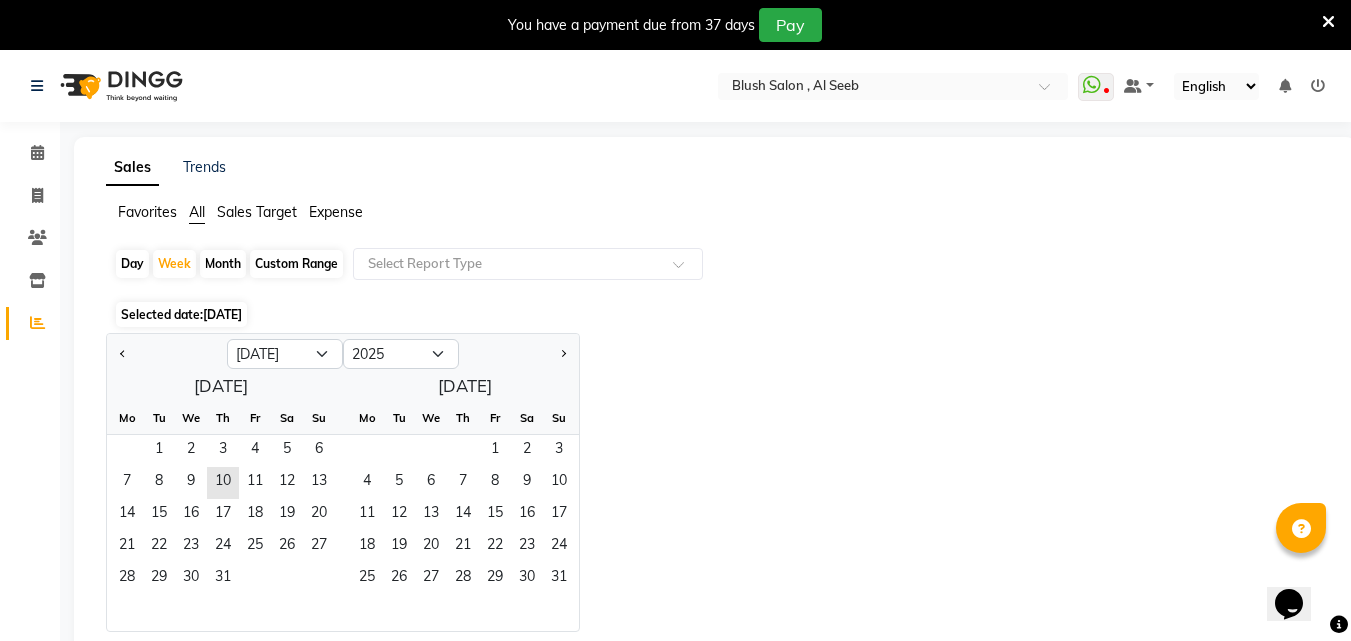 click on "Month" 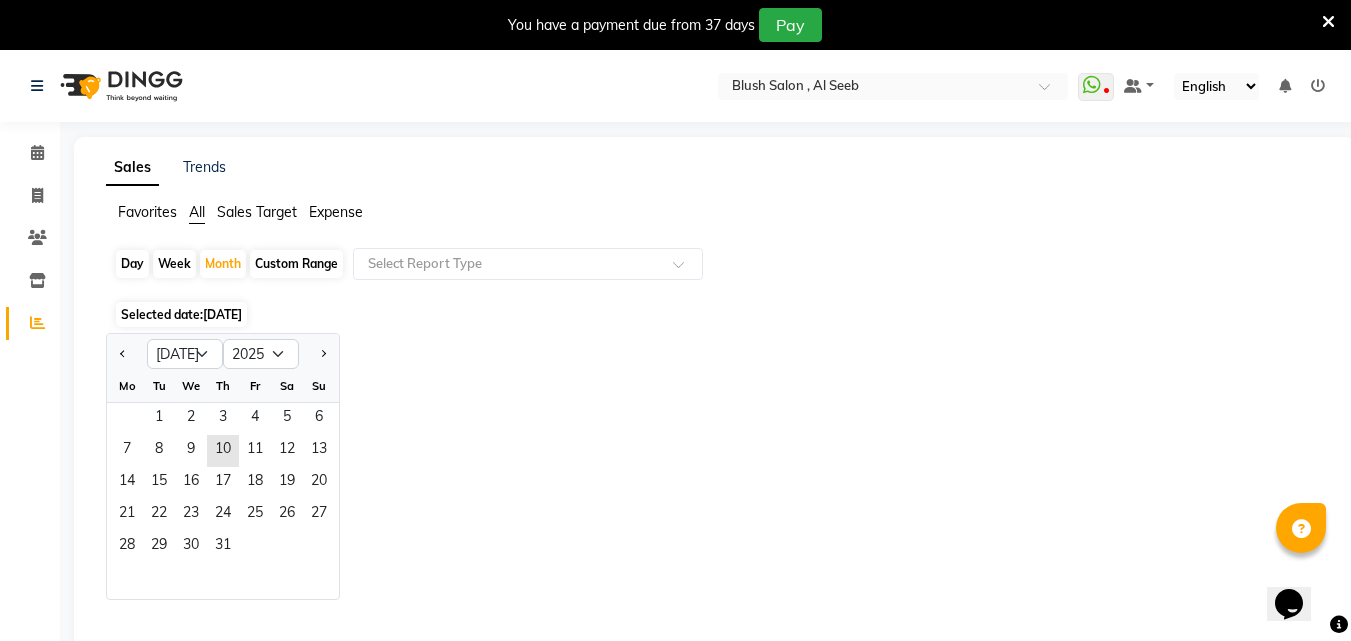 click on "Custom Range" 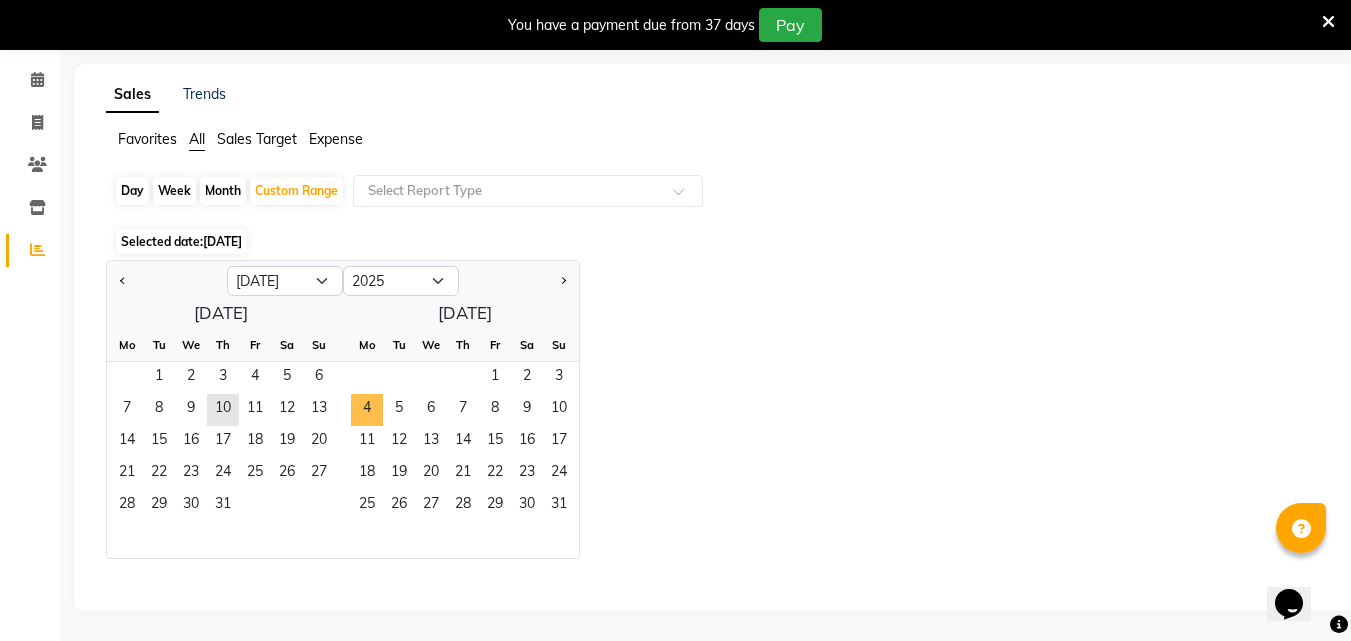 scroll, scrollTop: 0, scrollLeft: 0, axis: both 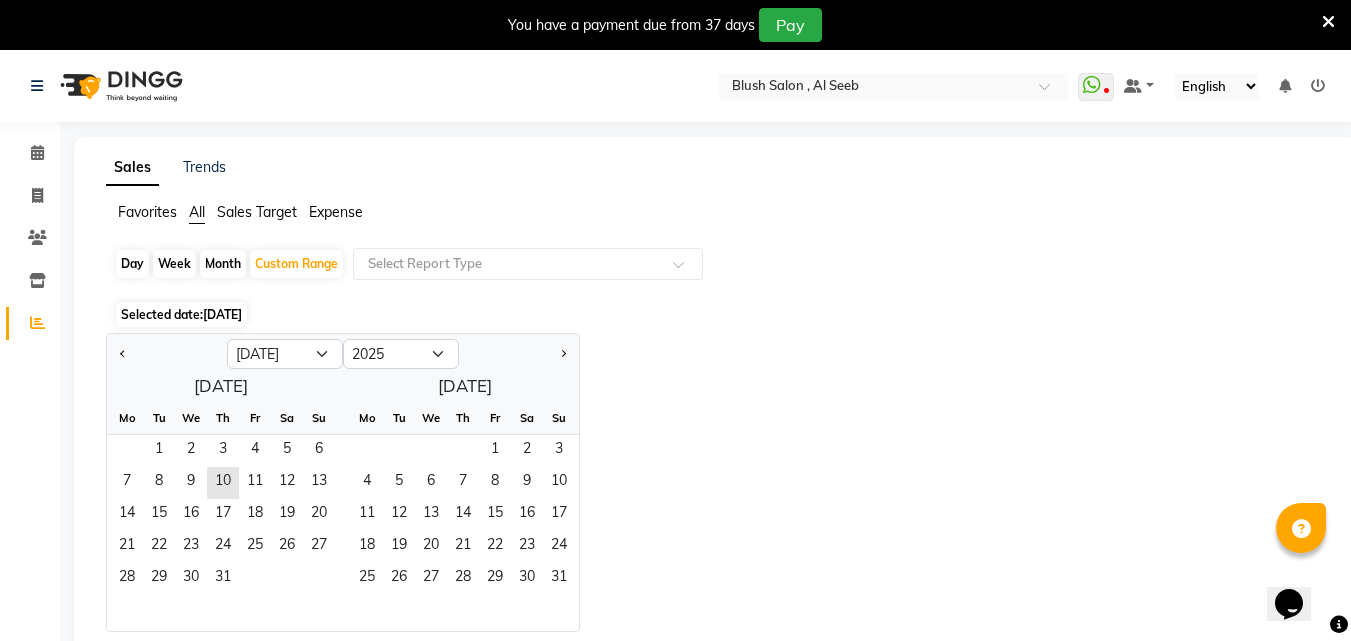 click on "Month" 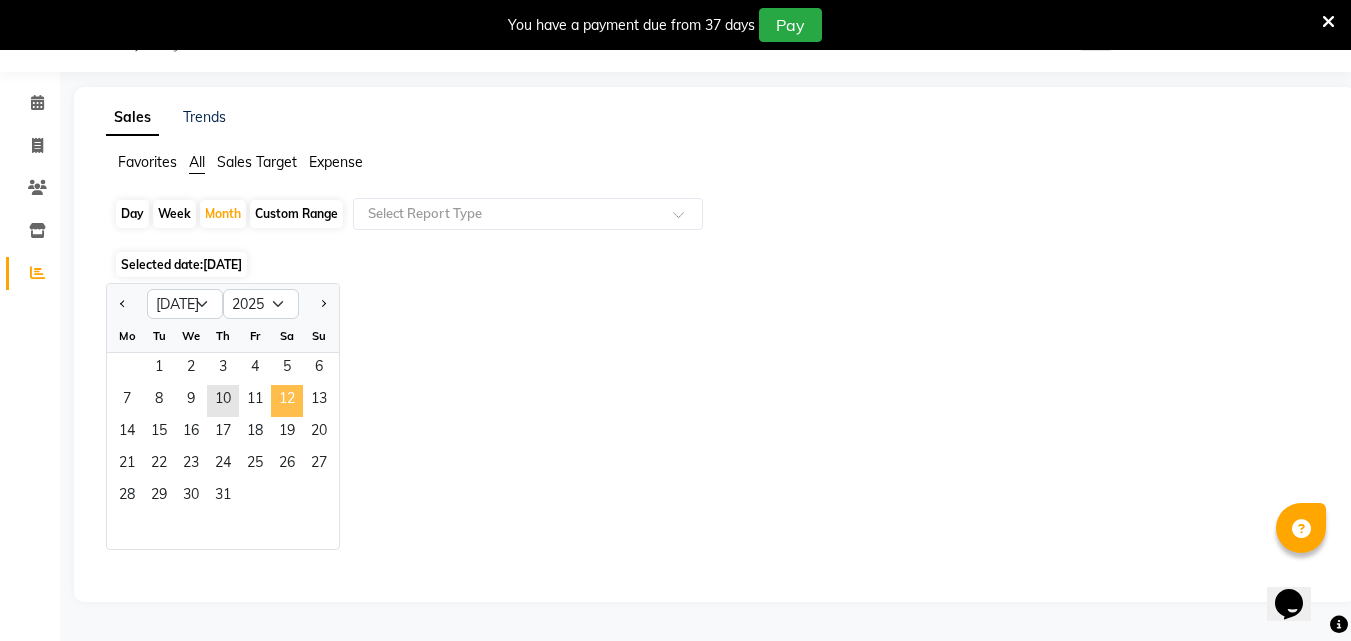 scroll, scrollTop: 0, scrollLeft: 0, axis: both 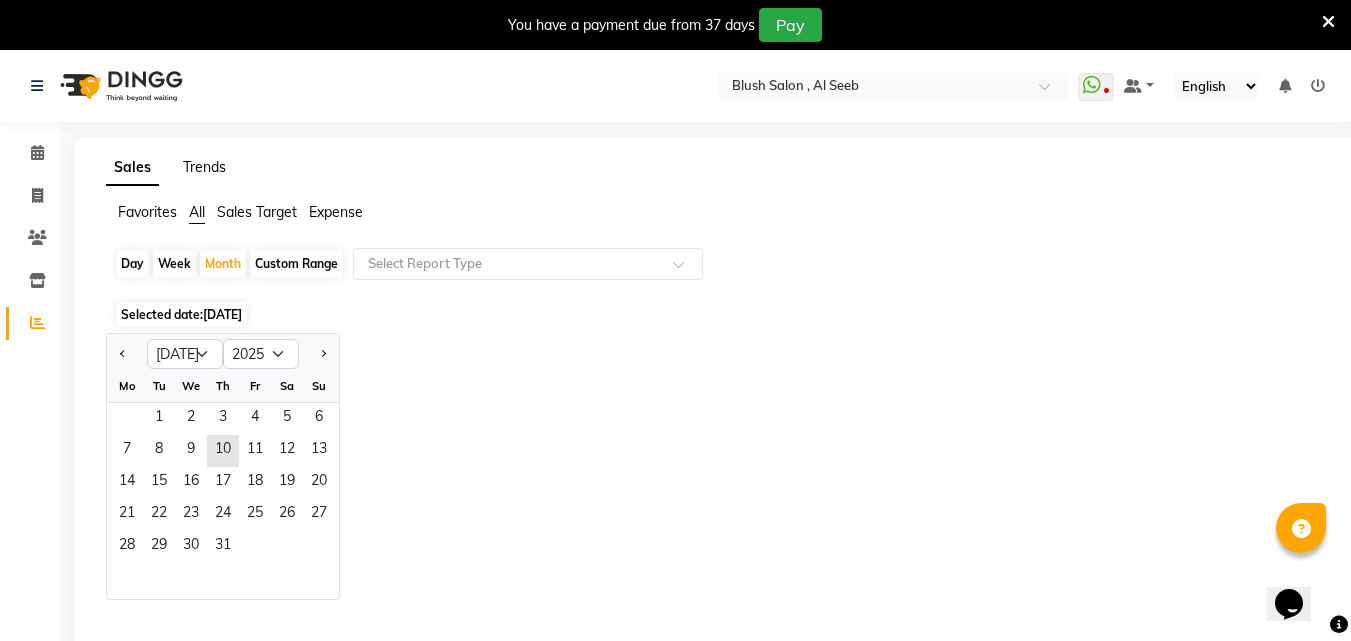 click on "Trends" 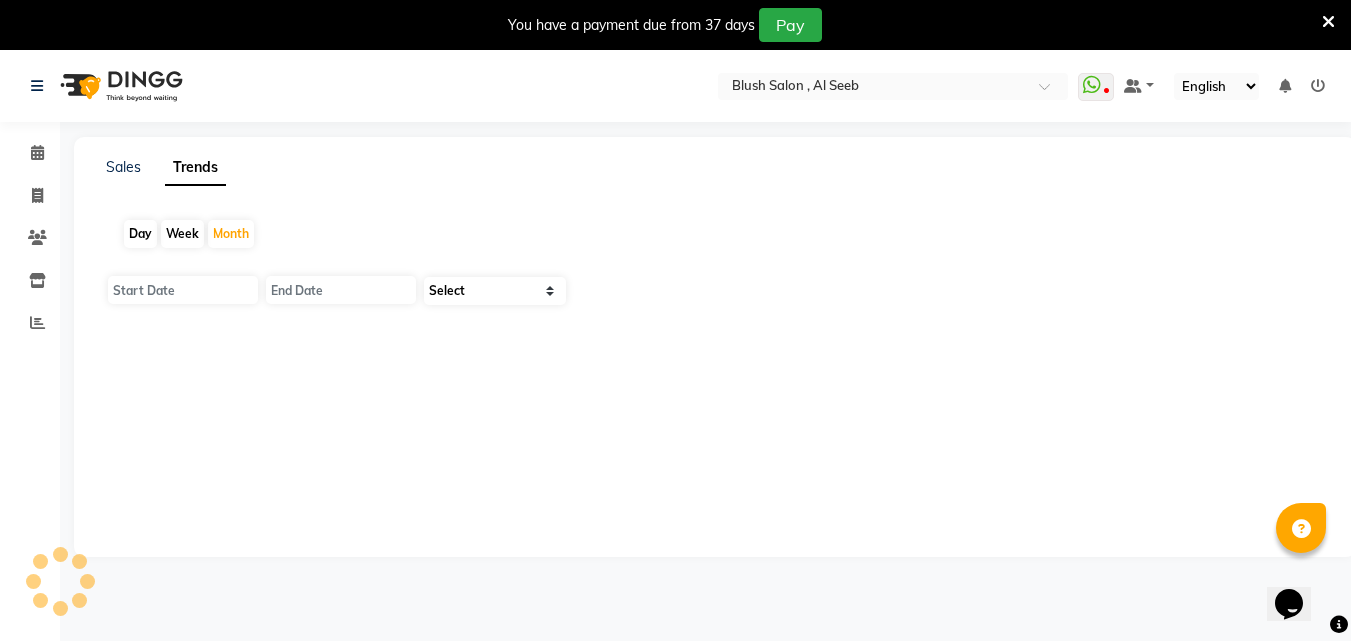 type on "01-07-2025" 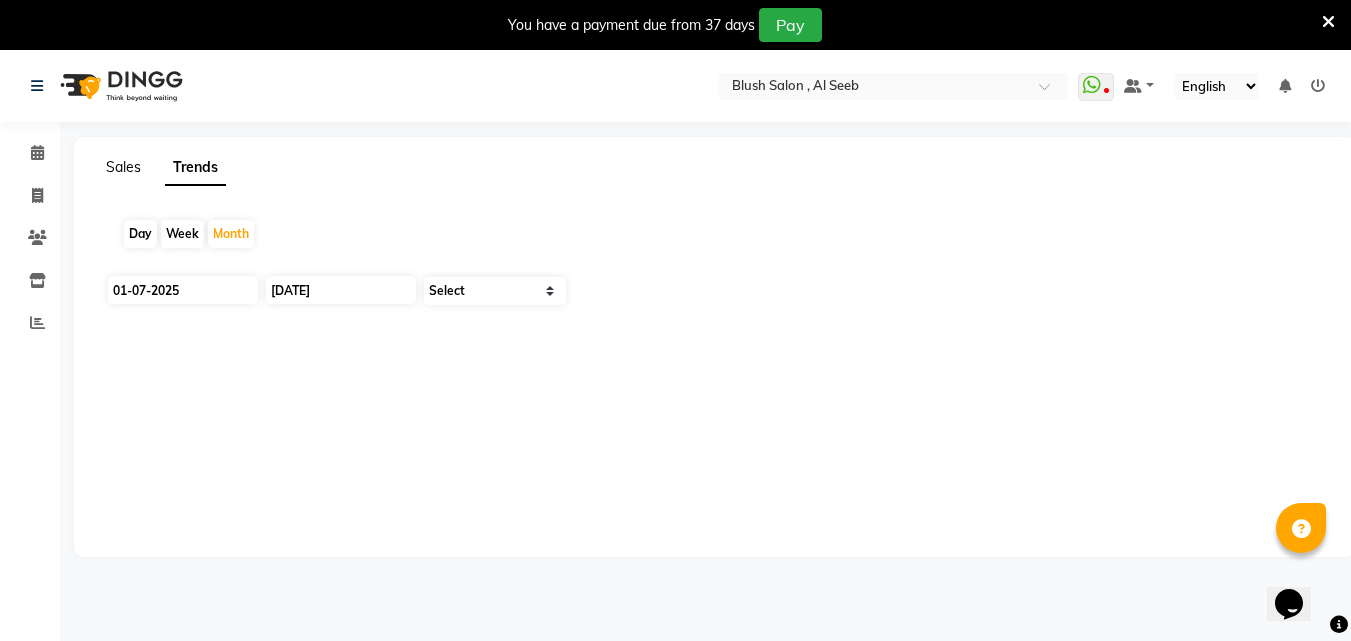click on "Sales" 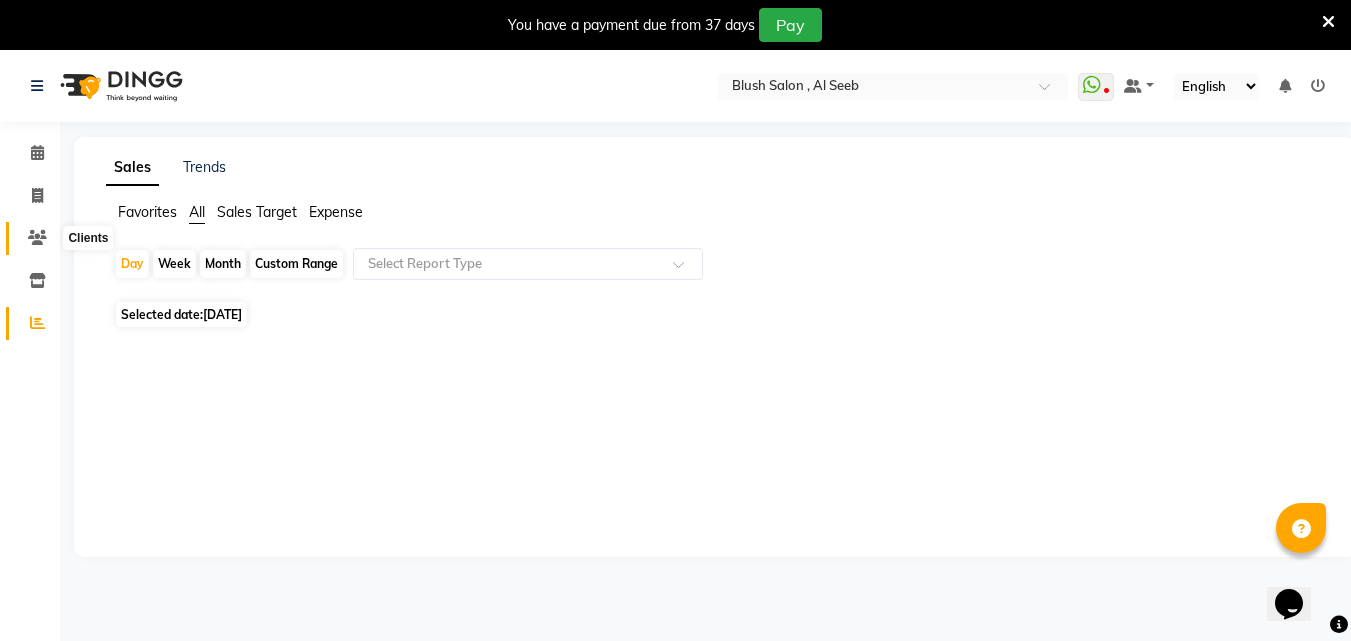 click 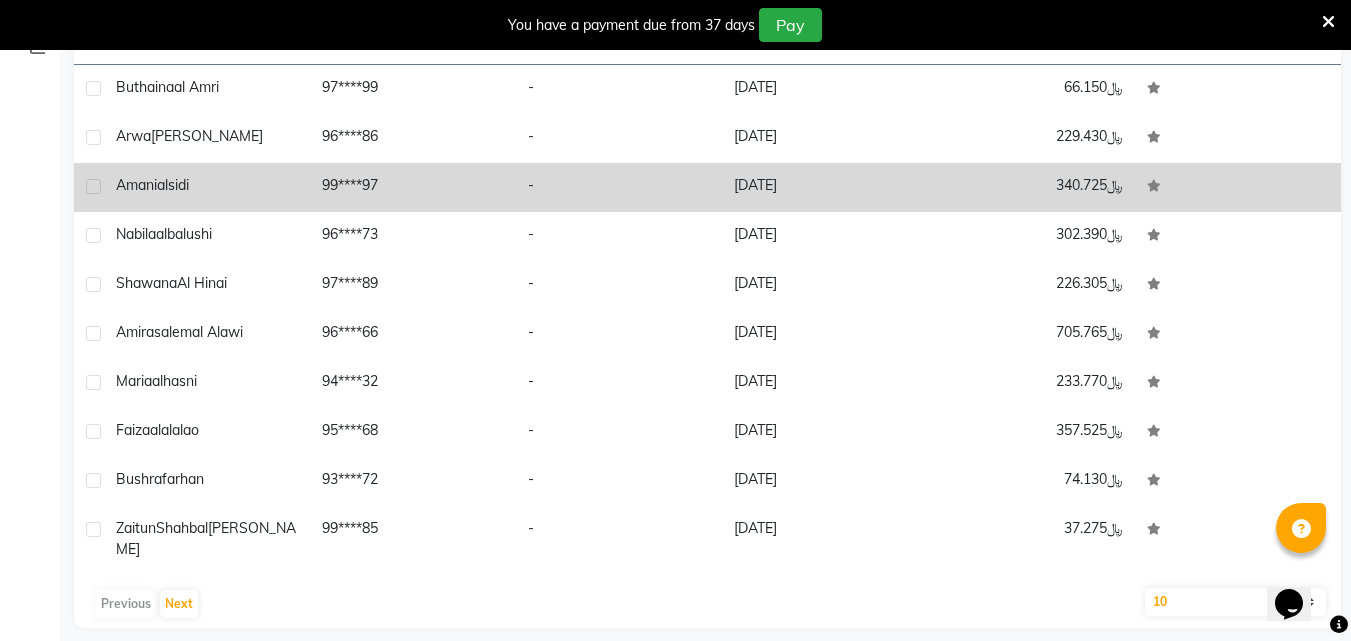 scroll, scrollTop: 0, scrollLeft: 0, axis: both 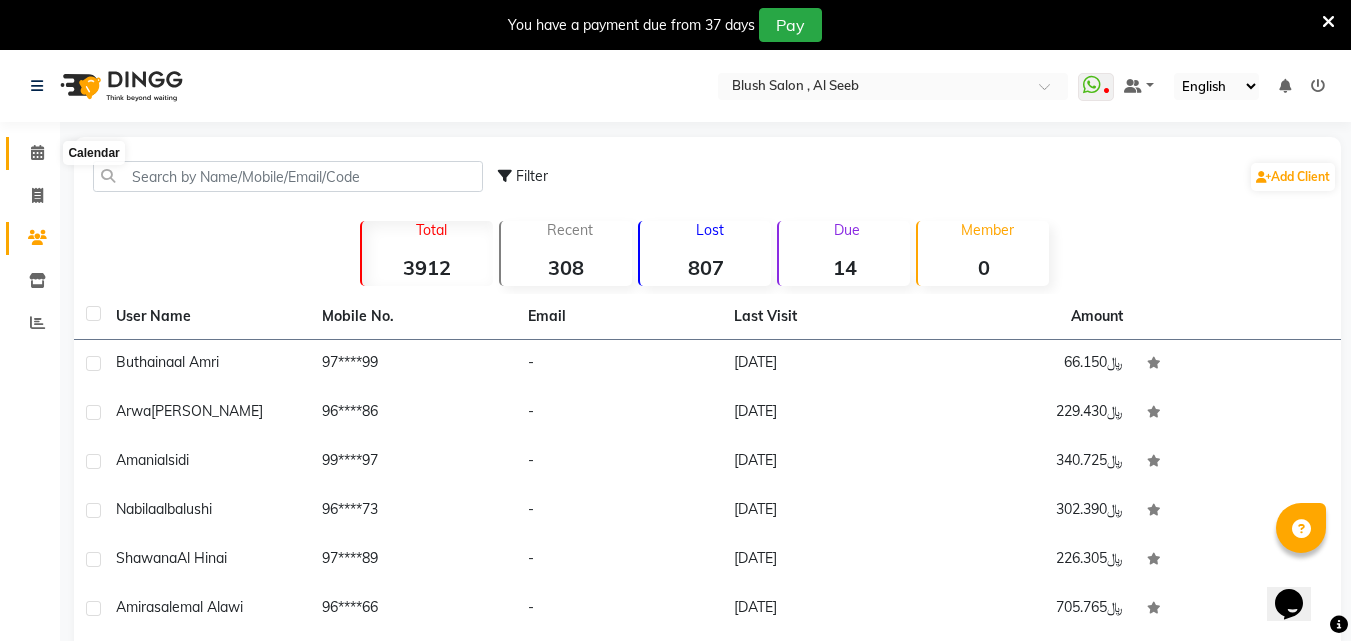 click 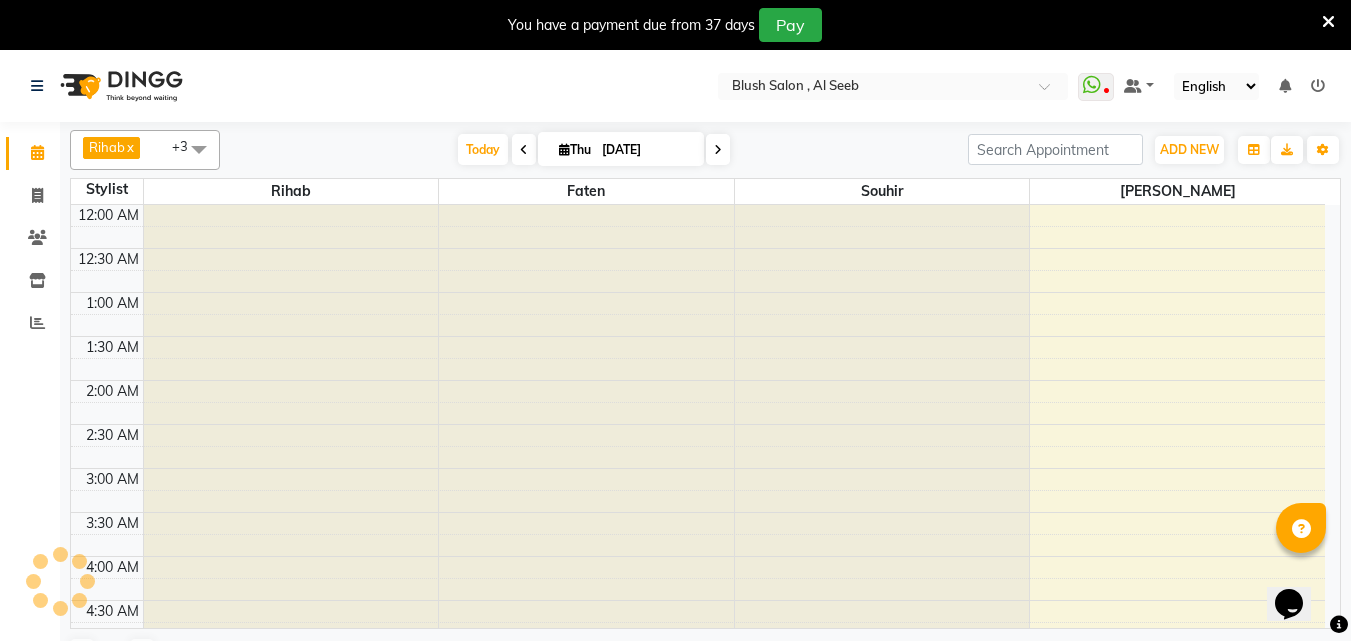 scroll, scrollTop: 529, scrollLeft: 0, axis: vertical 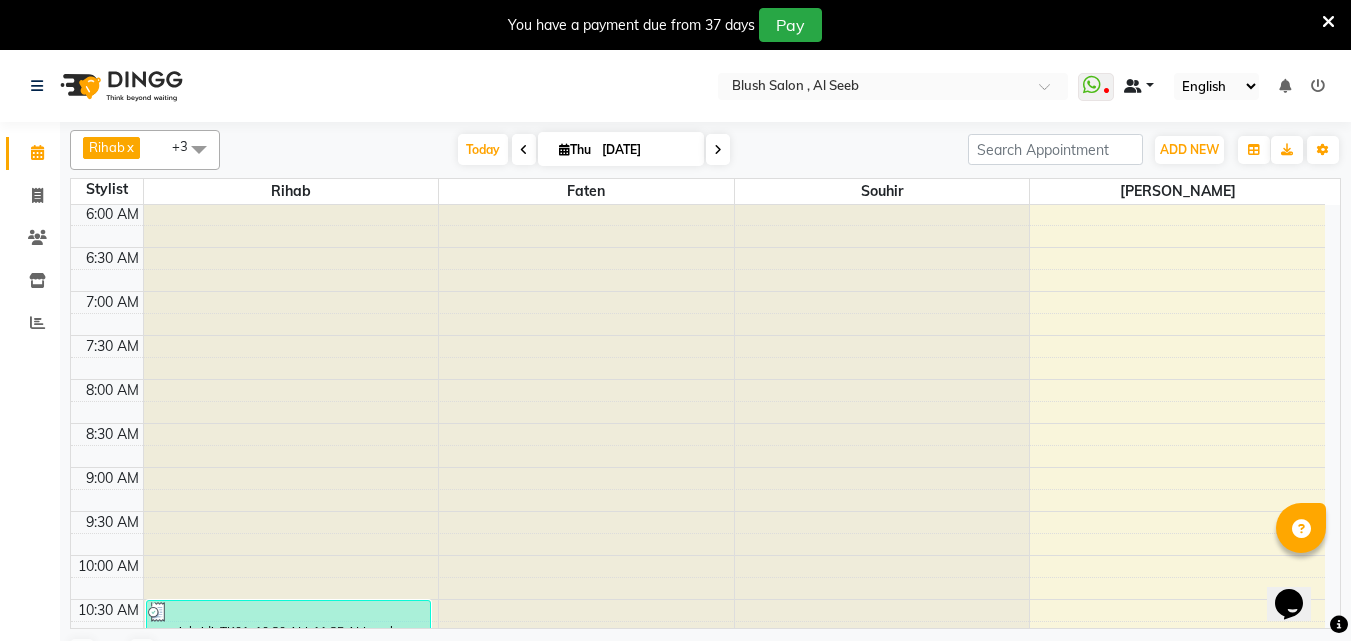 click at bounding box center (1133, 86) 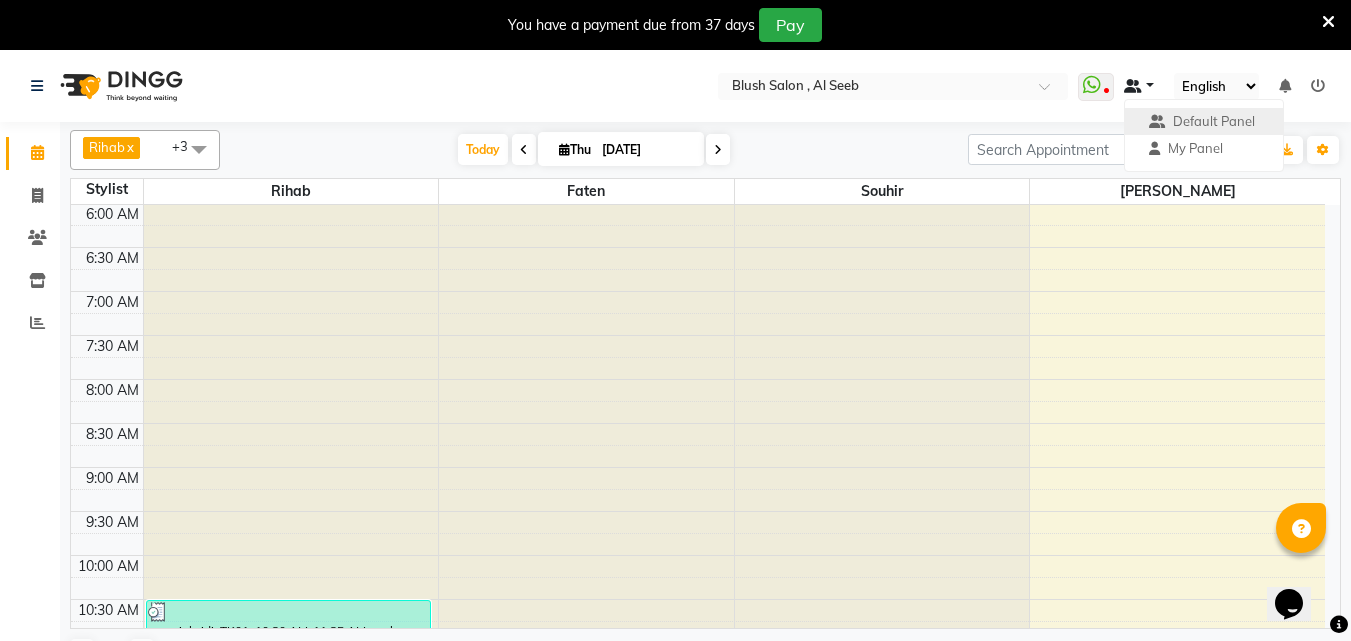 click at bounding box center (1139, 86) 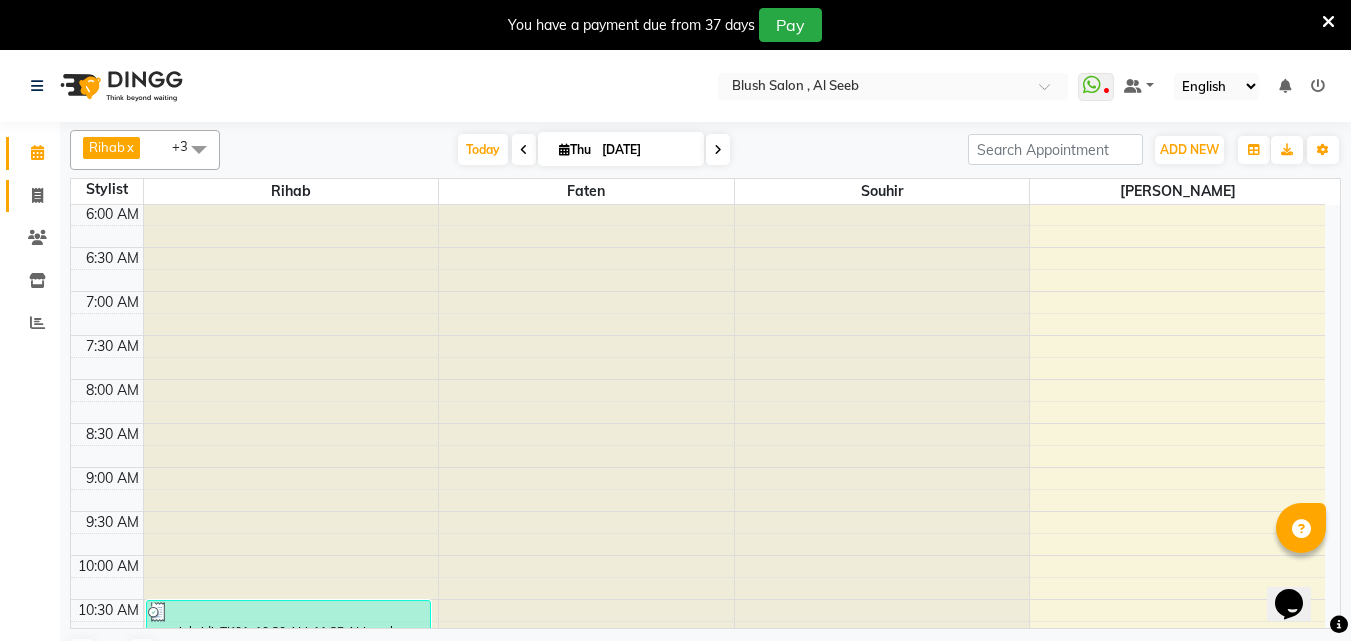 click on "Invoice" 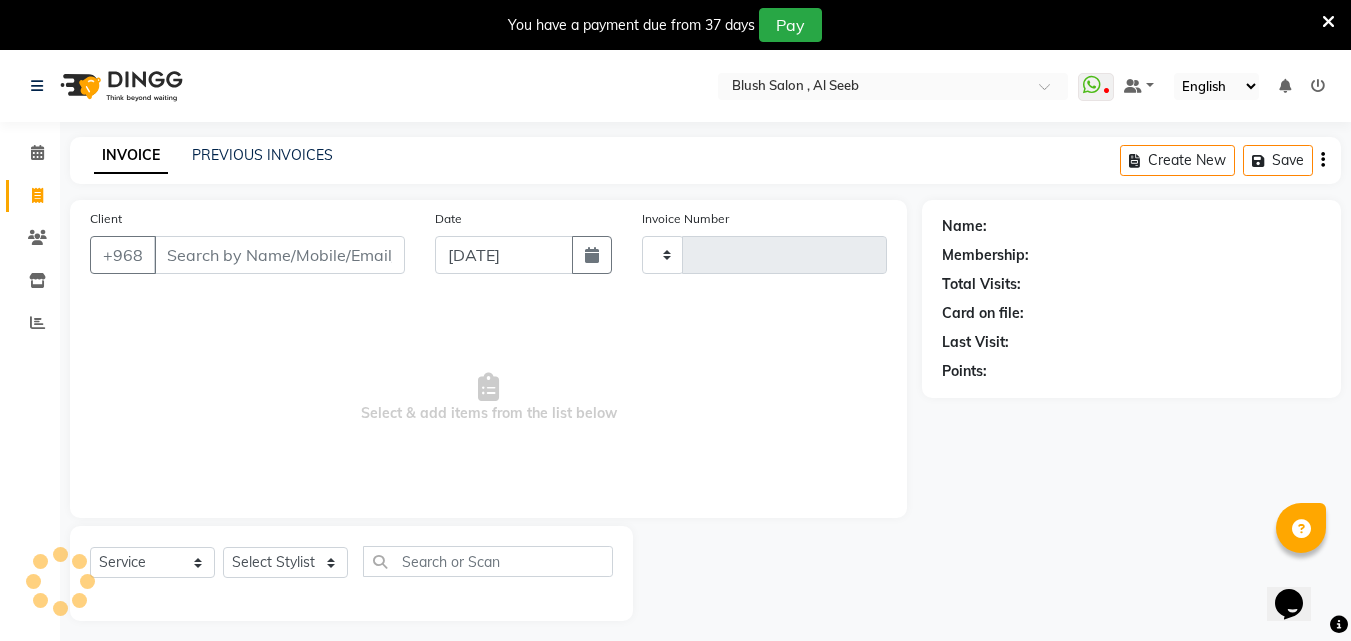type on "0536" 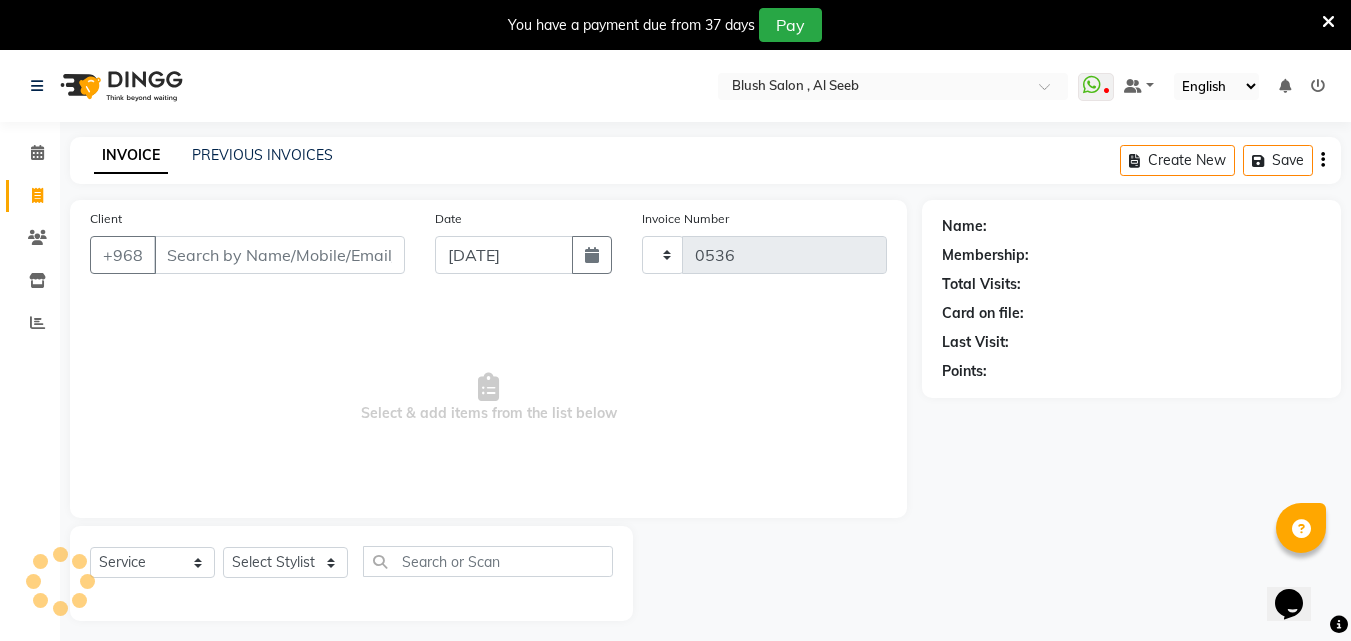 select on "5589" 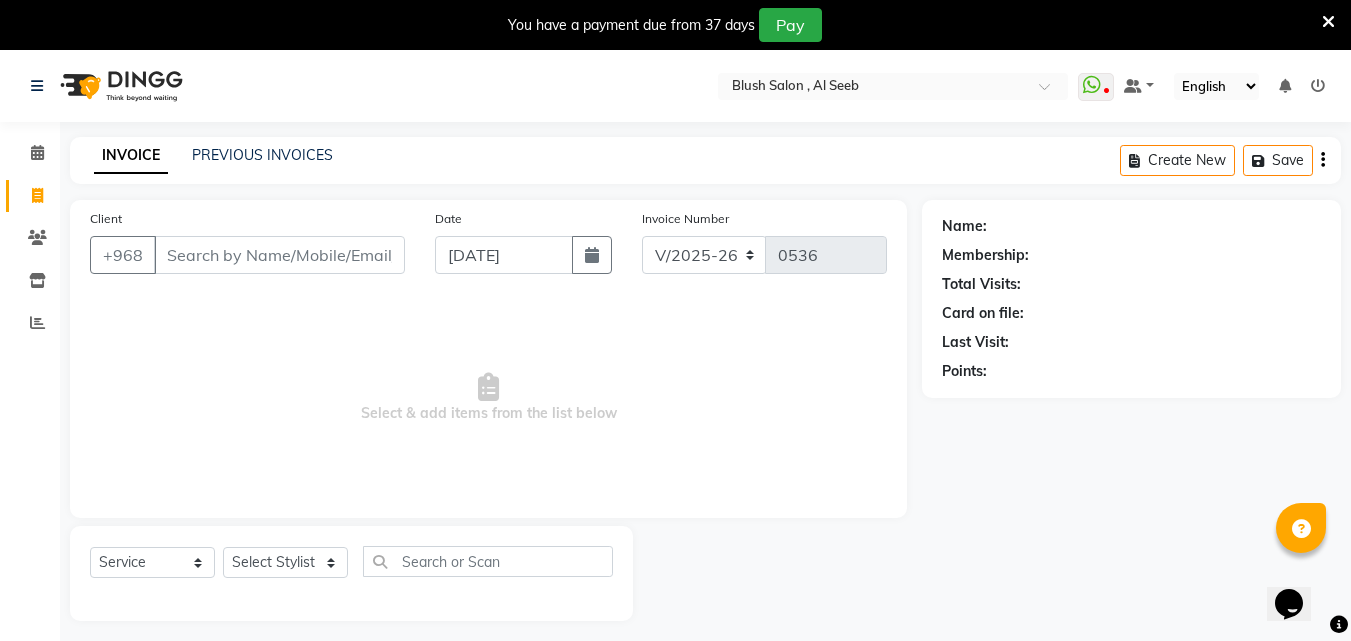 scroll, scrollTop: 50, scrollLeft: 0, axis: vertical 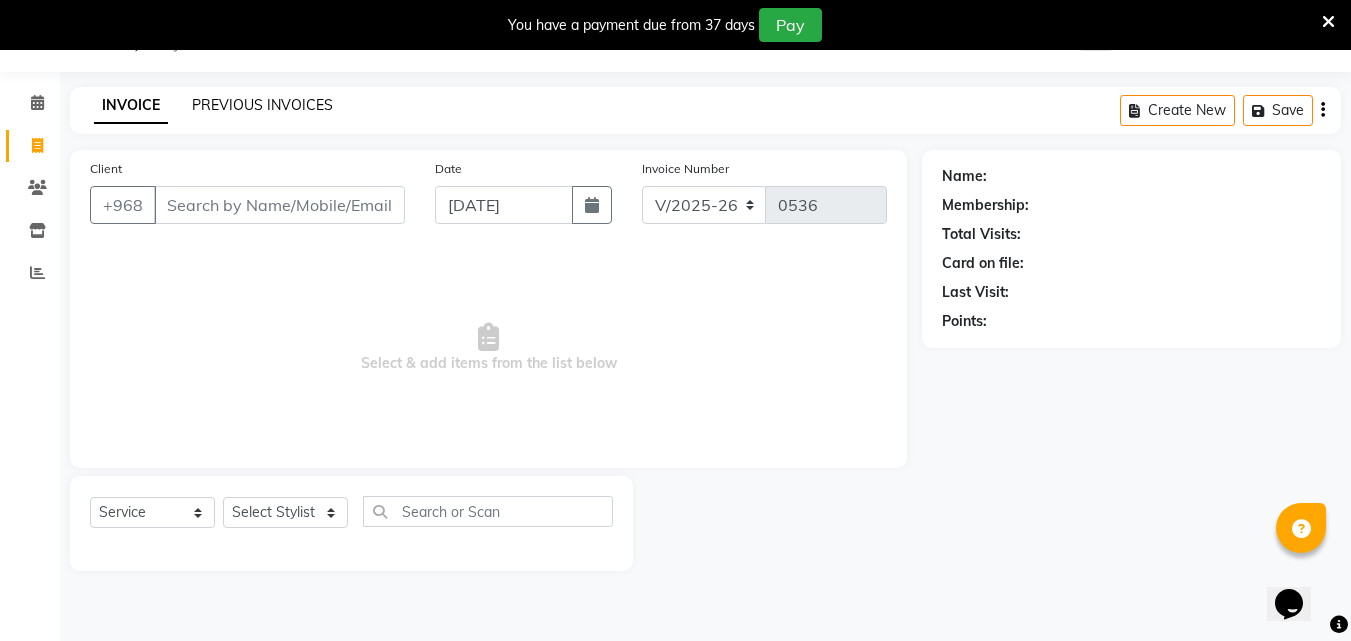 click on "PREVIOUS INVOICES" 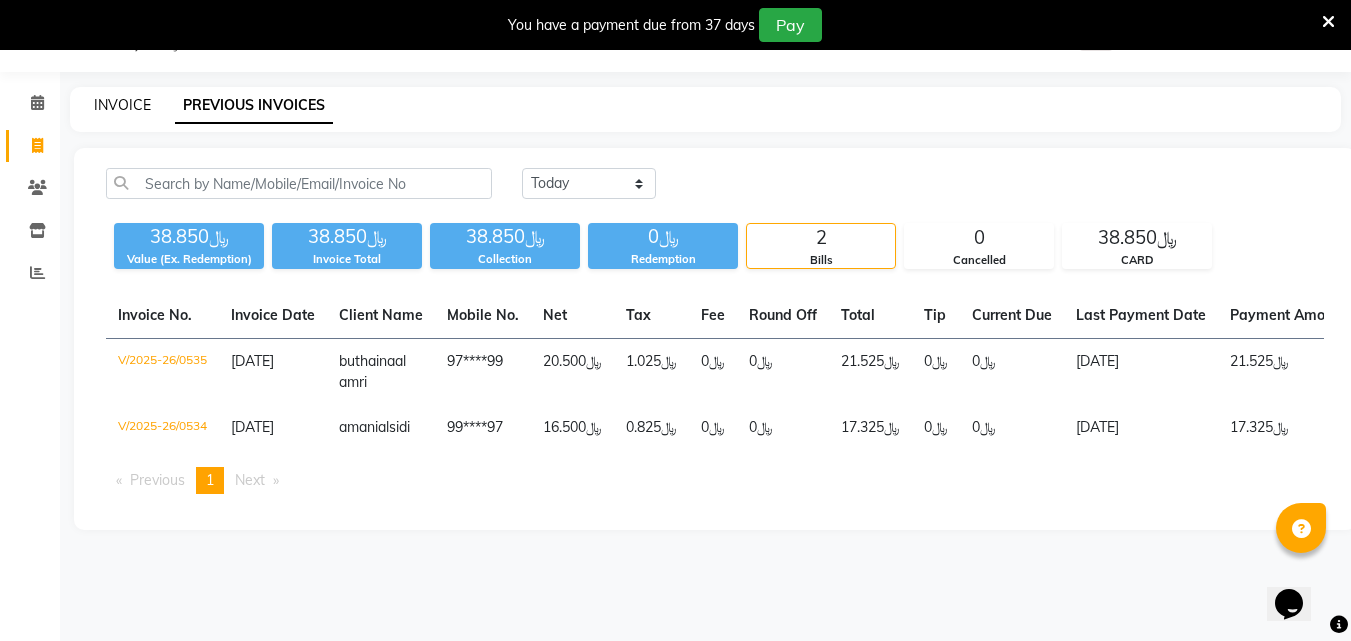click on "INVOICE" 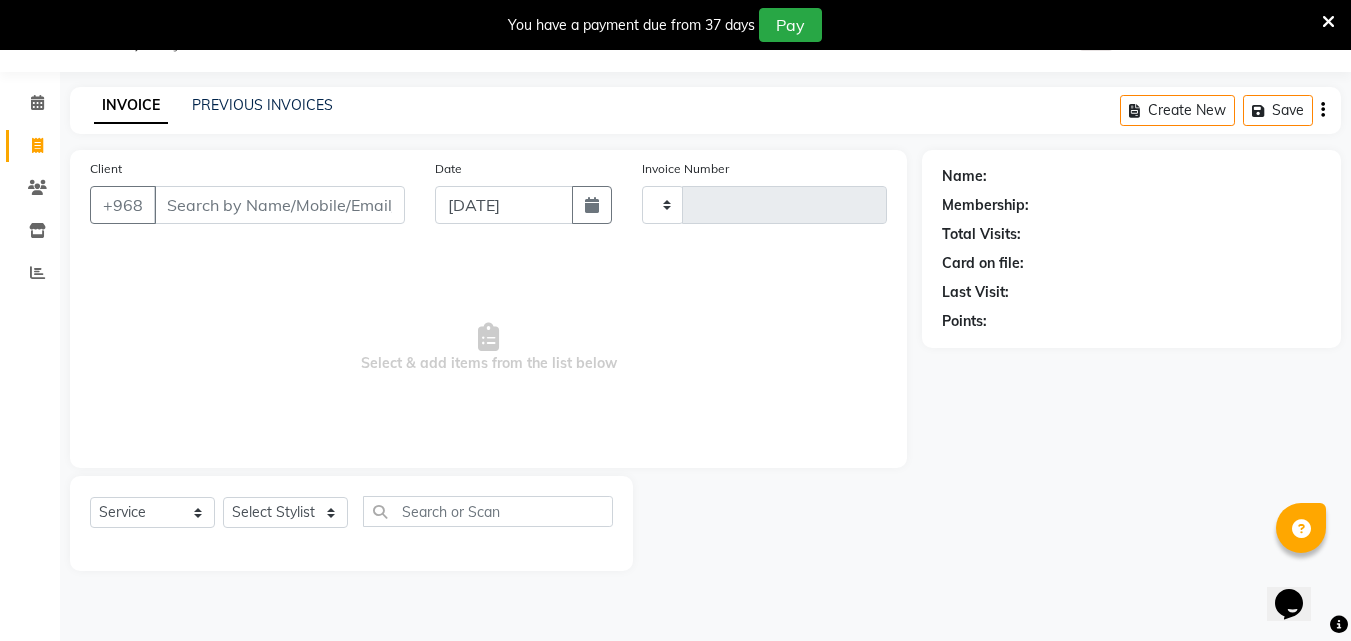 type on "0536" 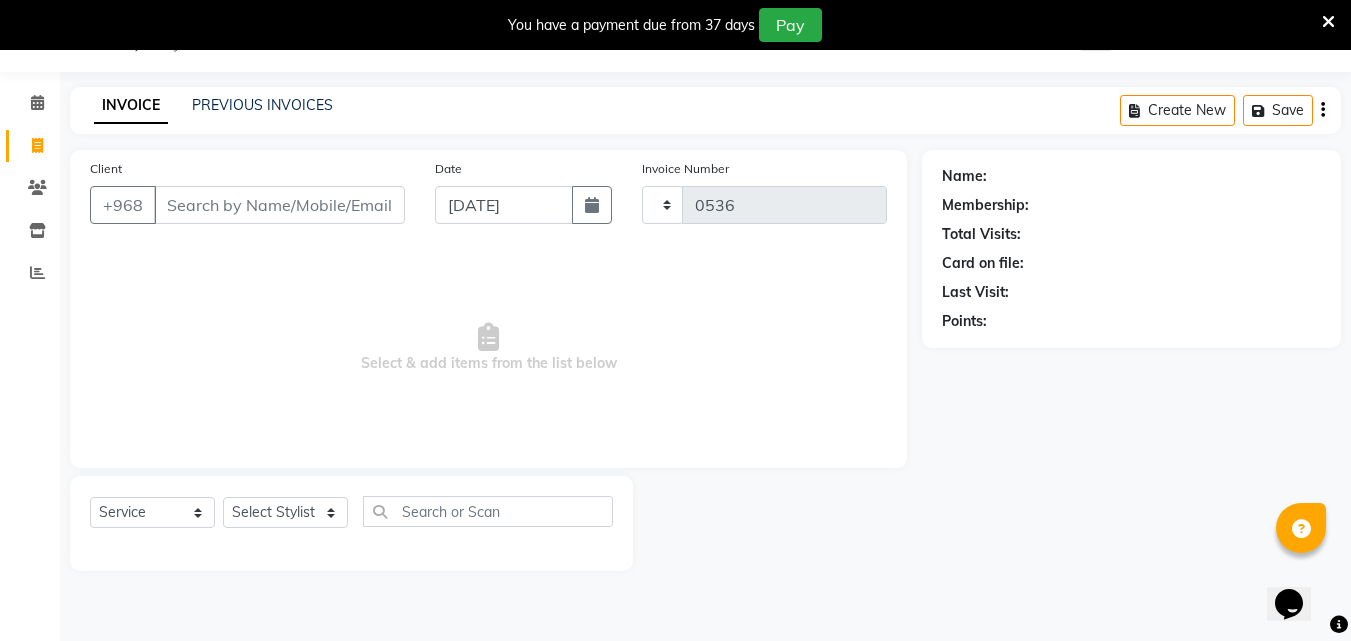 select on "5589" 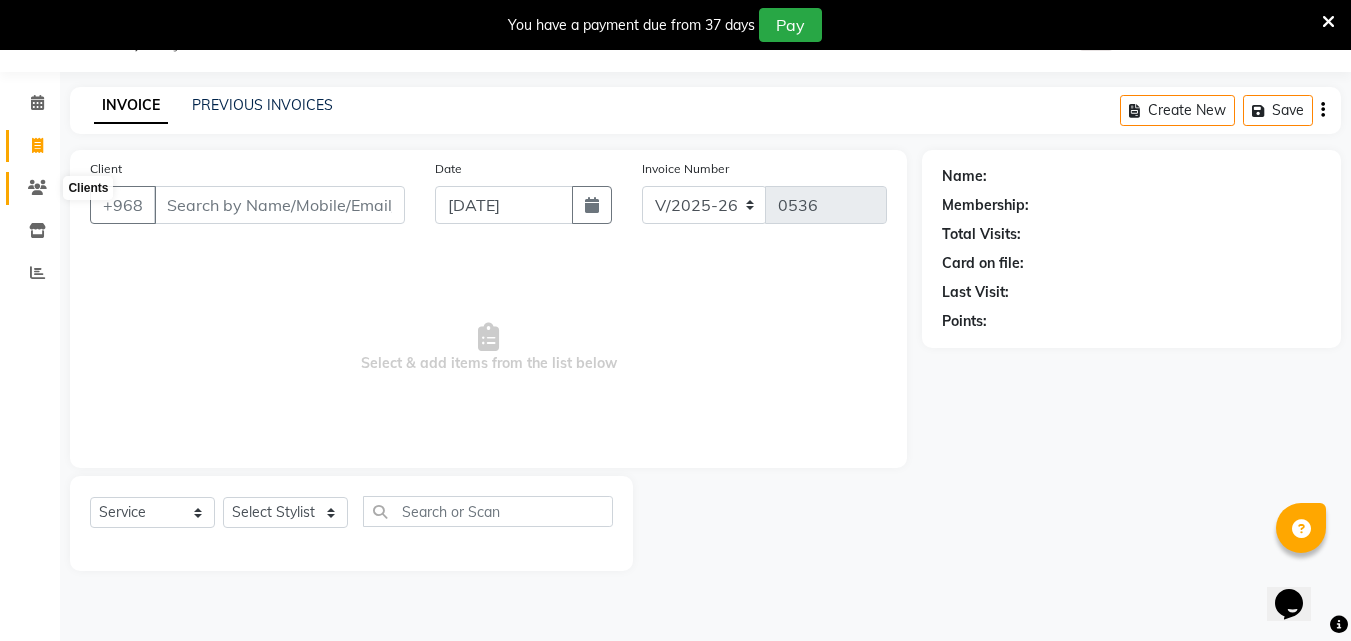 click 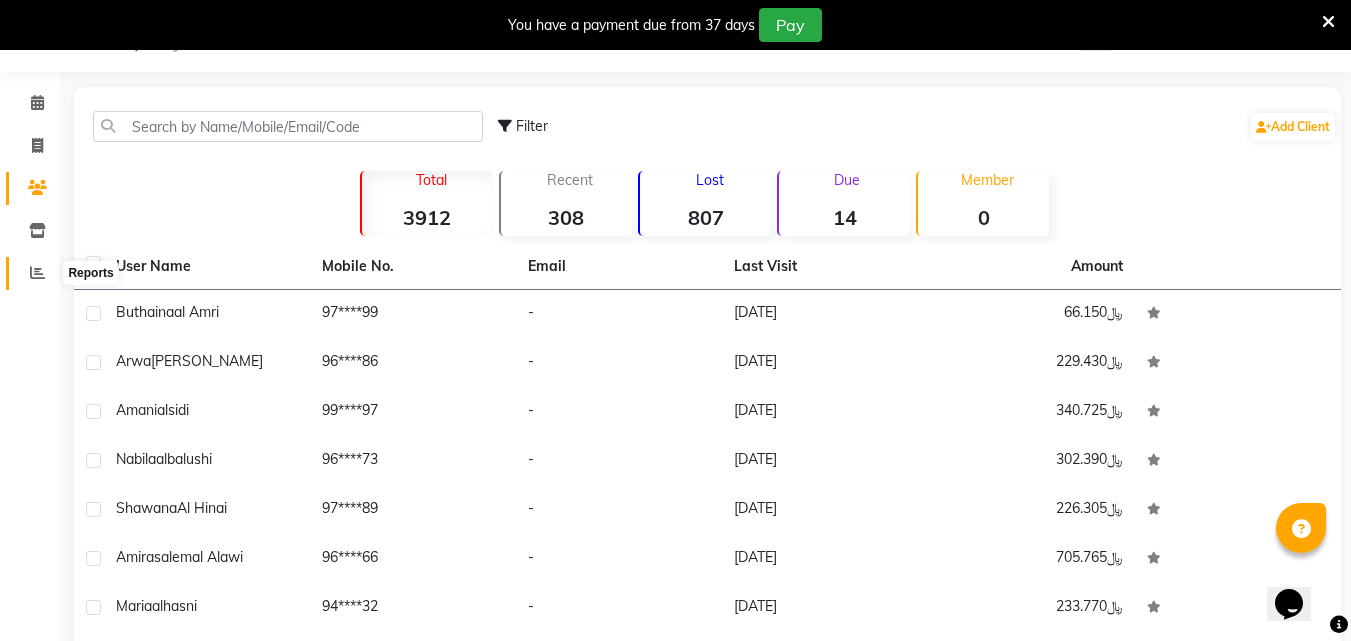 click 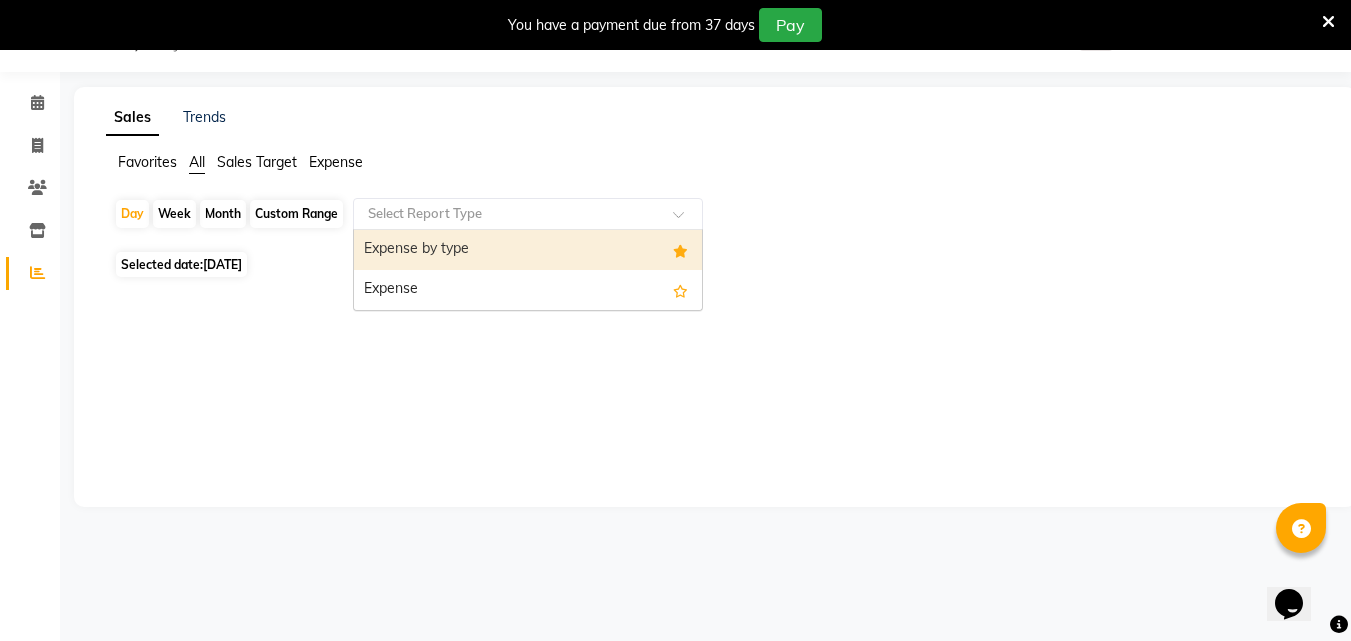 click 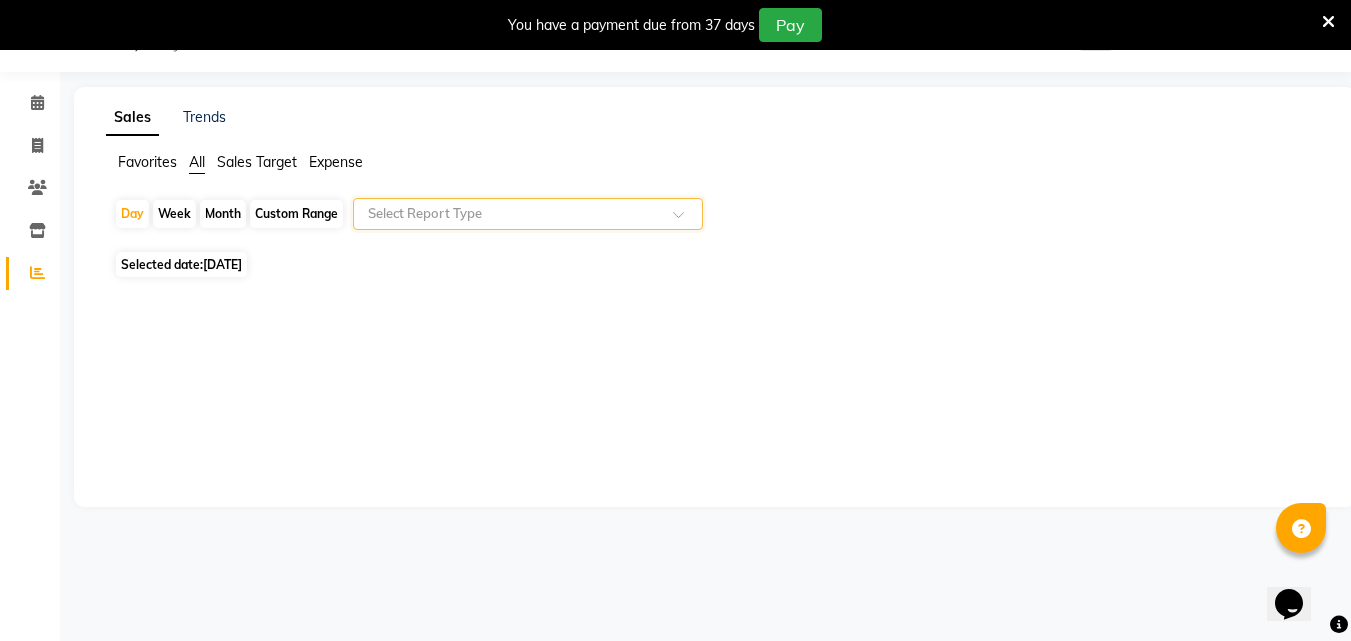 click 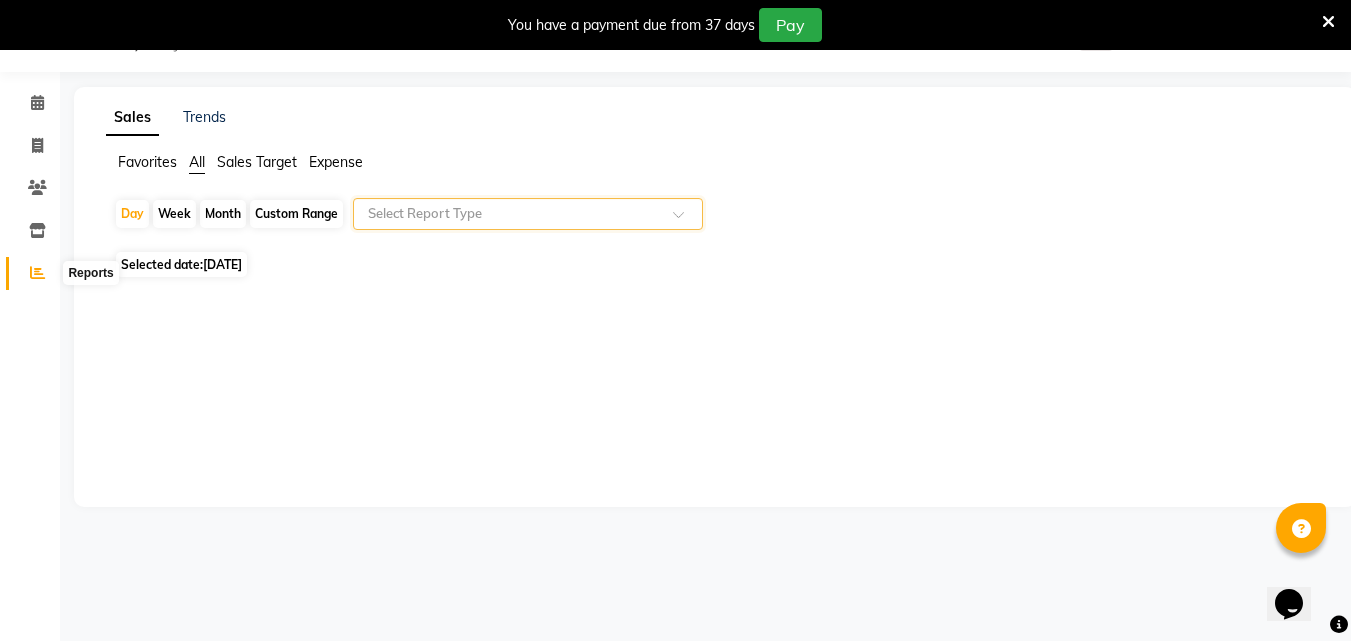 click 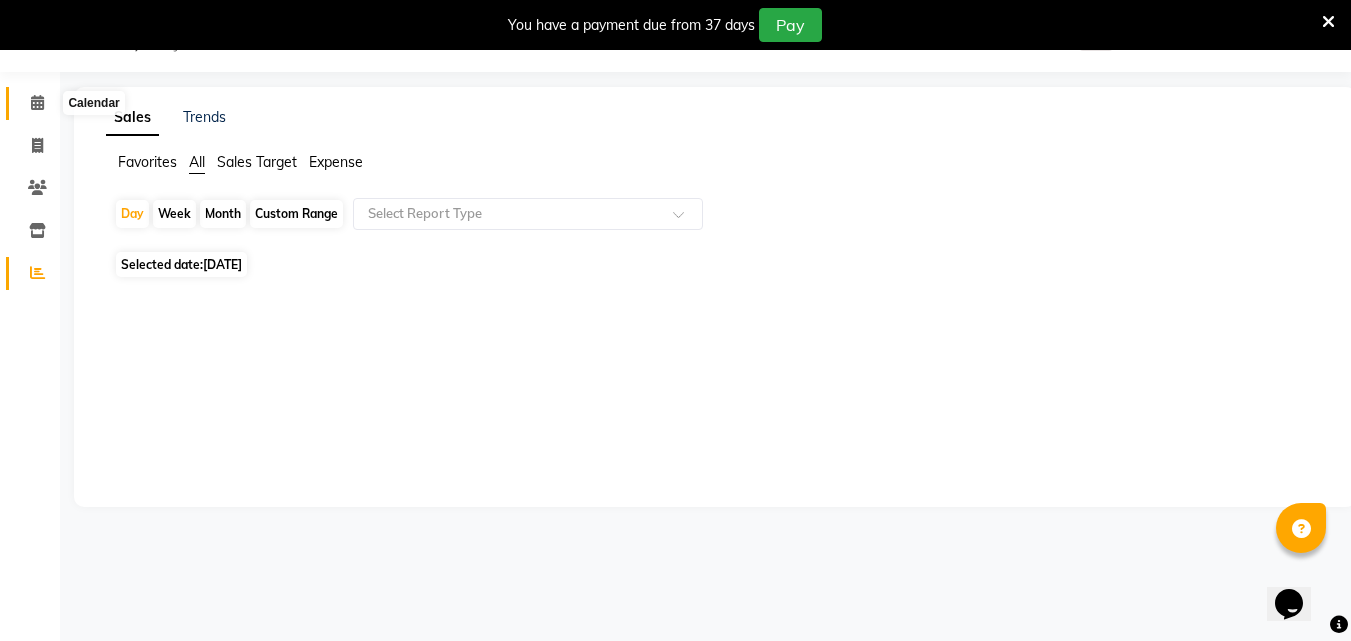 click 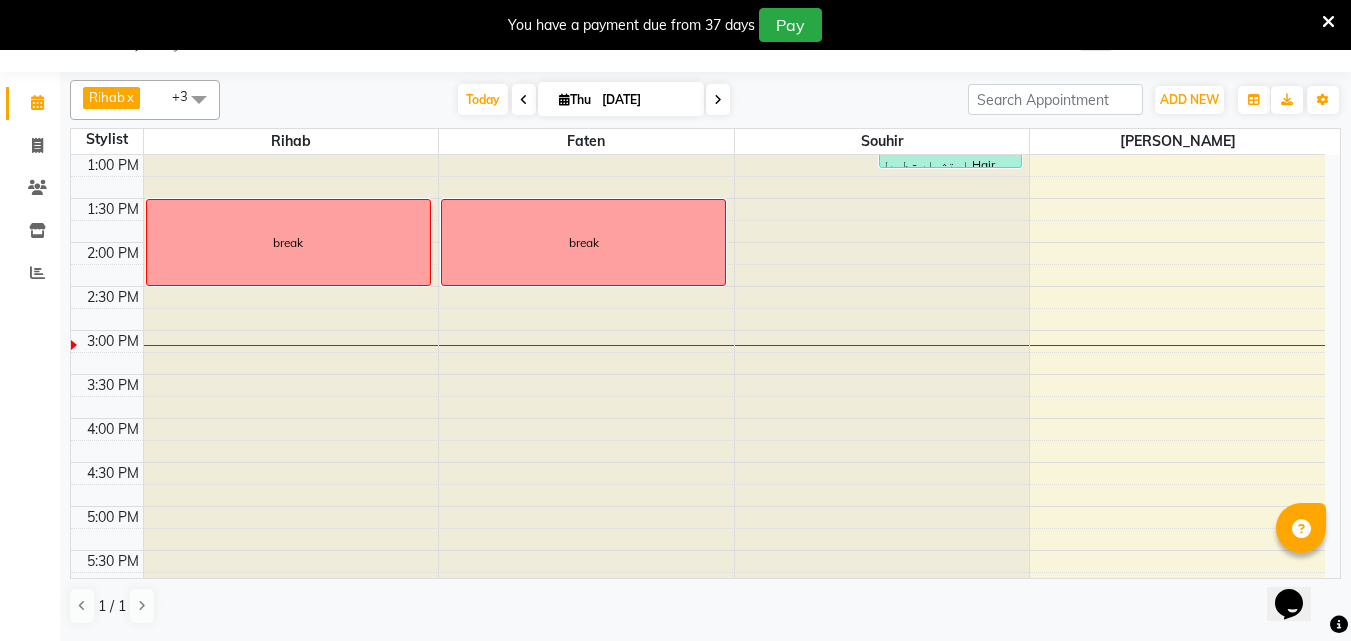 scroll, scrollTop: 1229, scrollLeft: 0, axis: vertical 